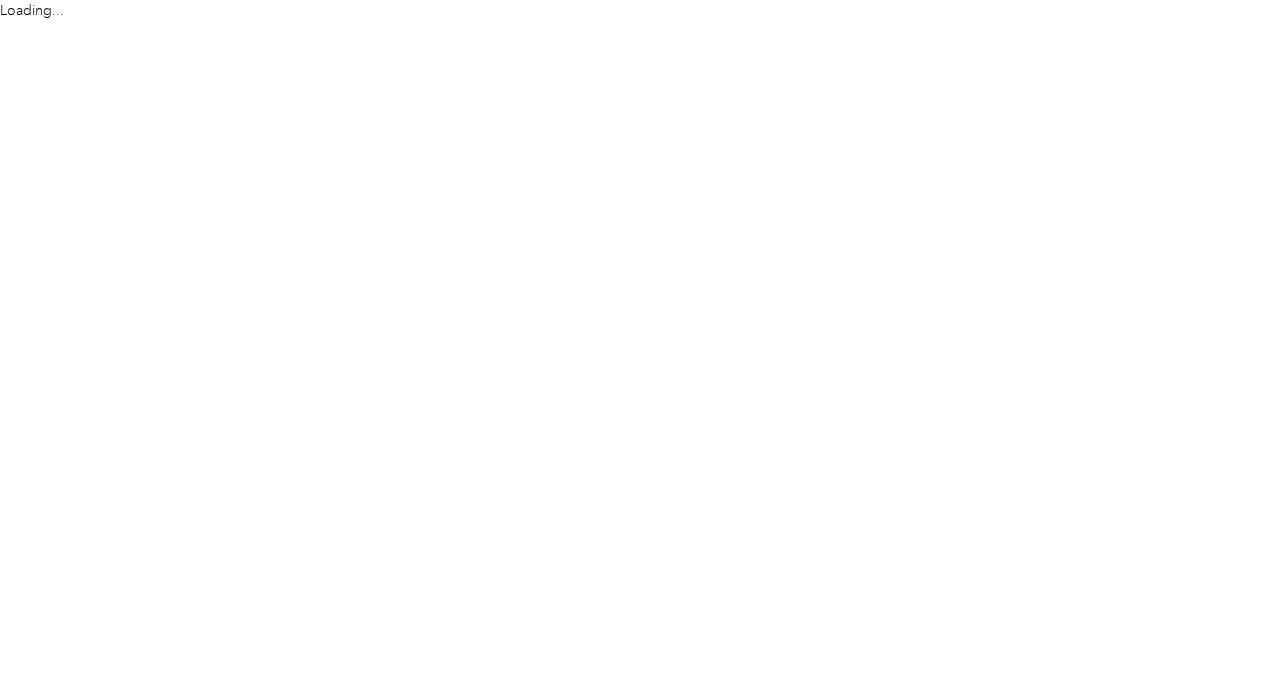 scroll, scrollTop: 0, scrollLeft: 0, axis: both 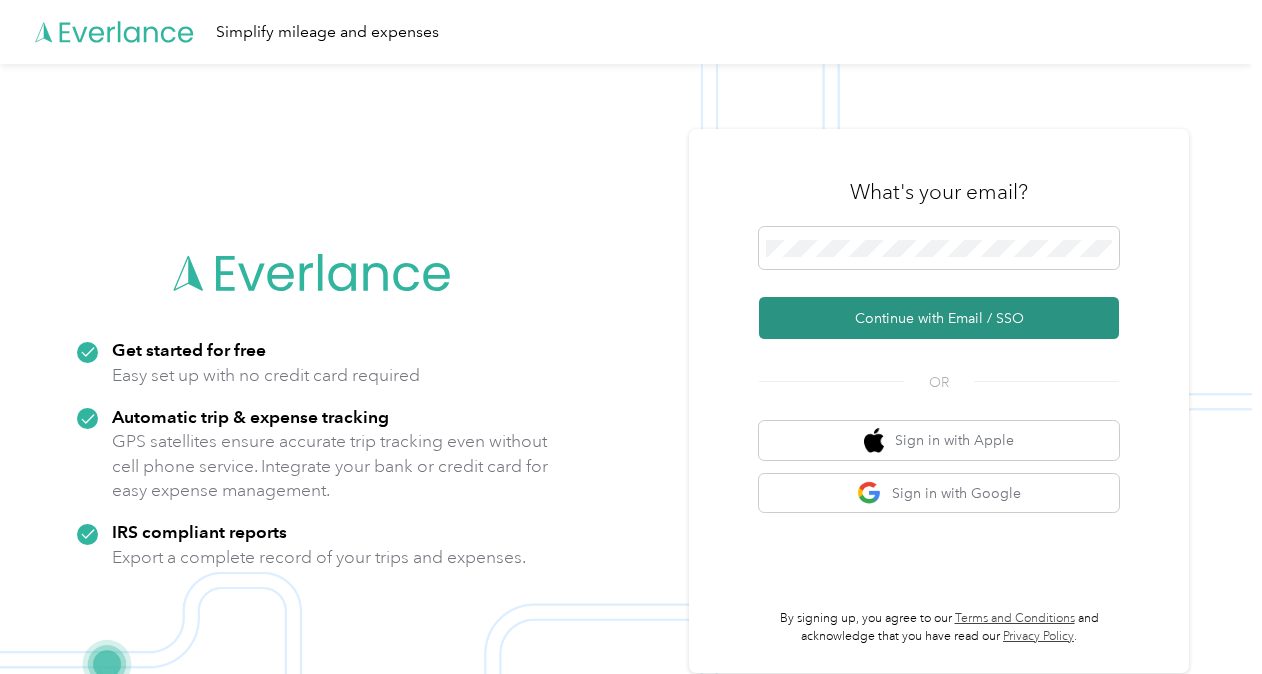 click on "Continue with Email / SSO" at bounding box center [939, 318] 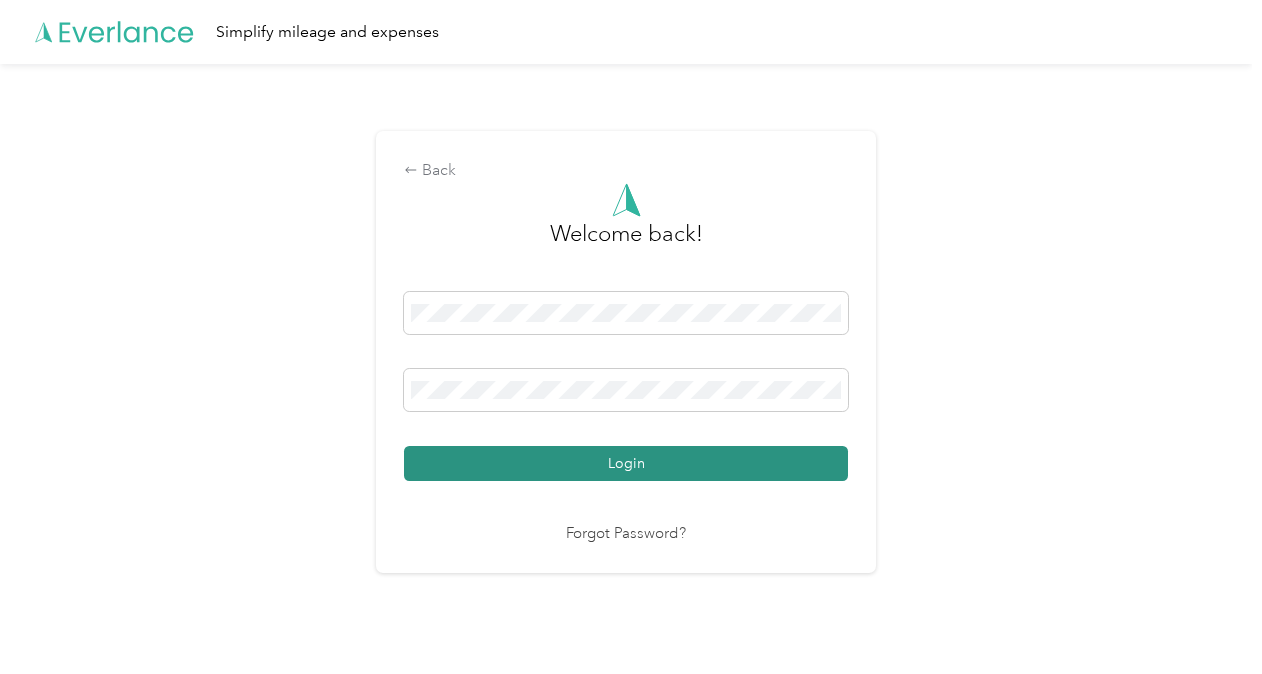 click on "Login" at bounding box center [626, 463] 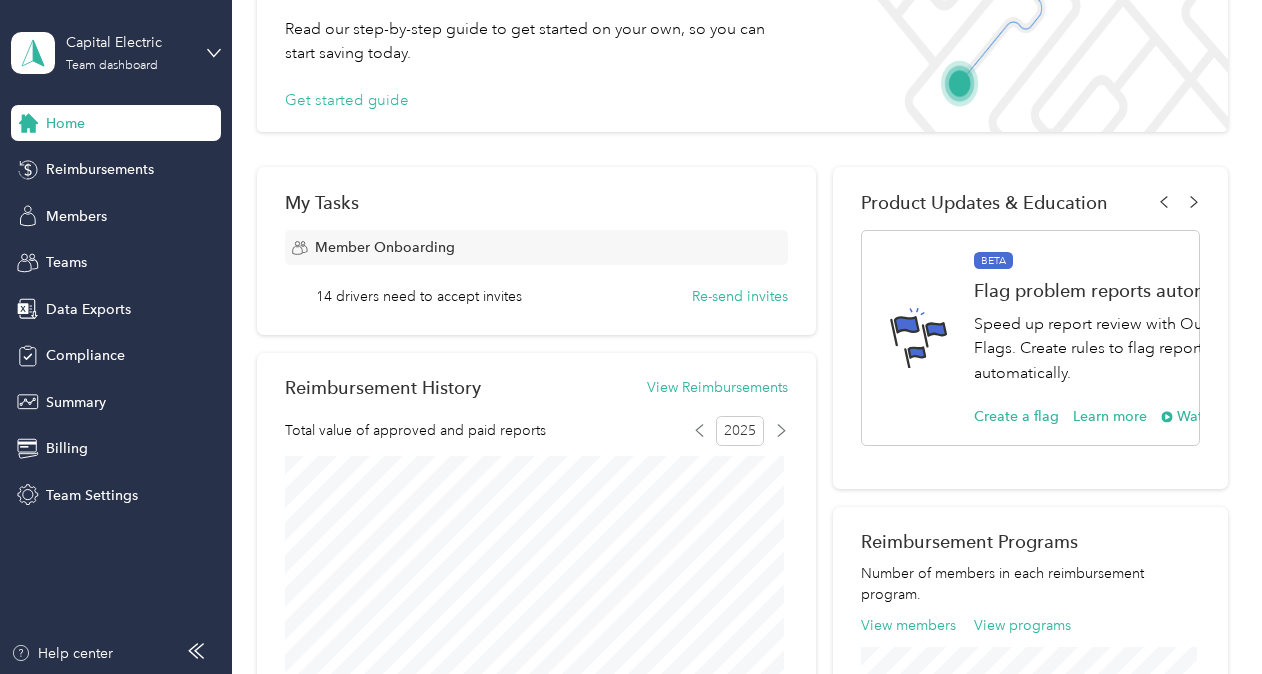 scroll, scrollTop: 30, scrollLeft: 0, axis: vertical 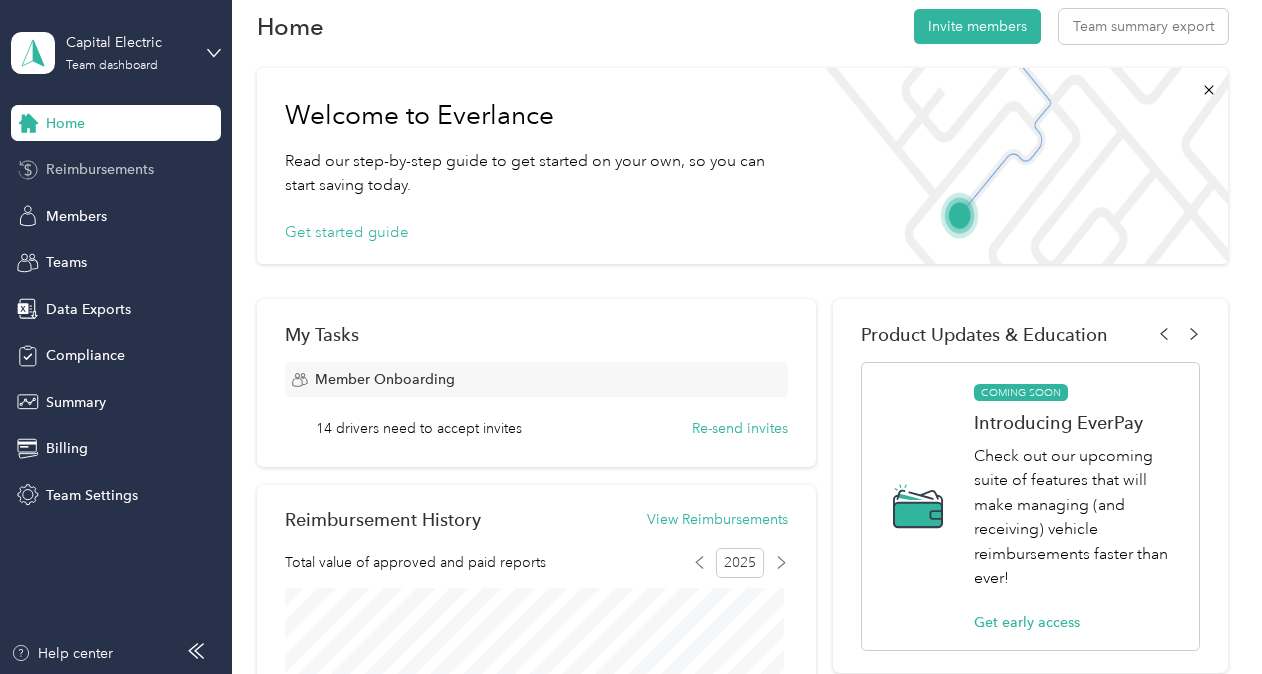 click on "Reimbursements" at bounding box center (100, 169) 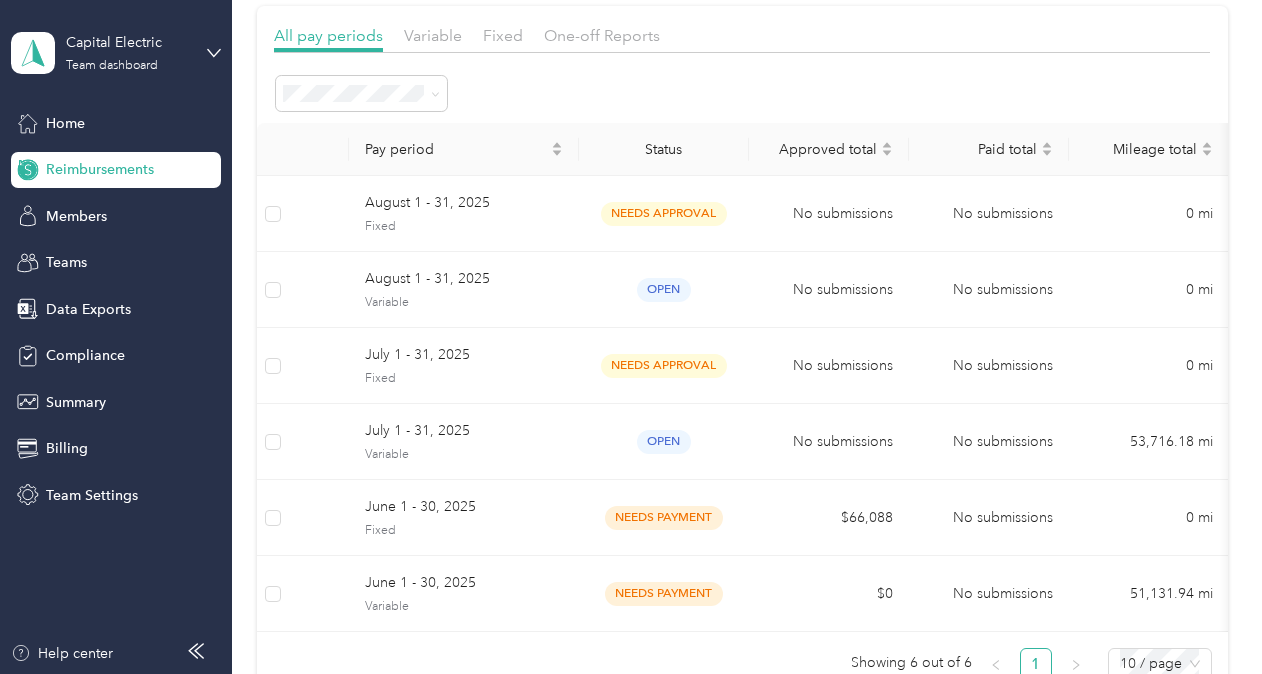 scroll, scrollTop: 143, scrollLeft: 0, axis: vertical 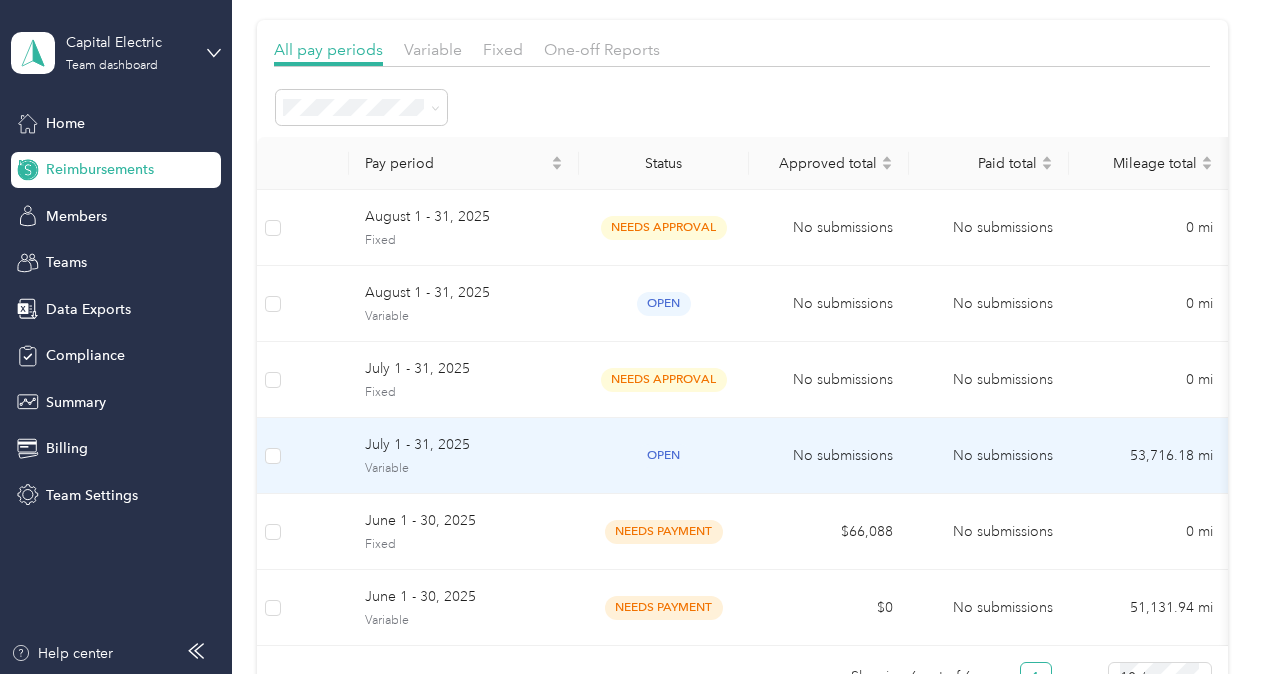 click on "July 1 - 31, 2025" at bounding box center [464, 445] 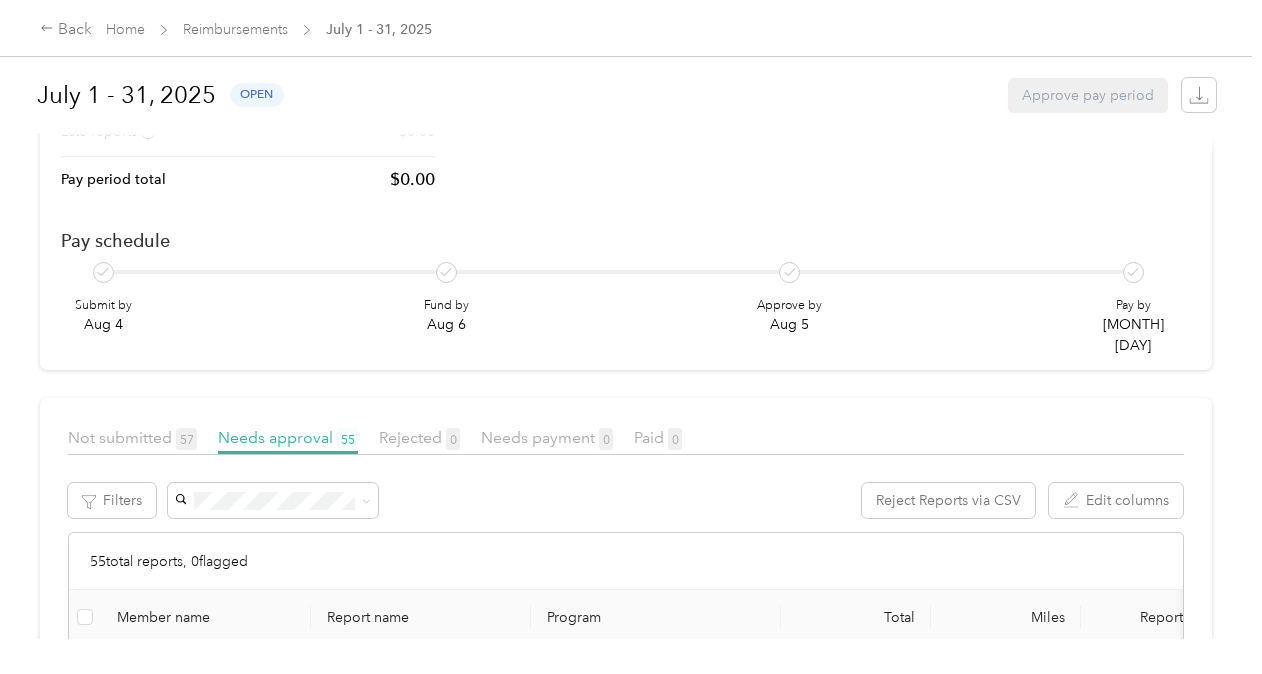 scroll, scrollTop: 0, scrollLeft: 0, axis: both 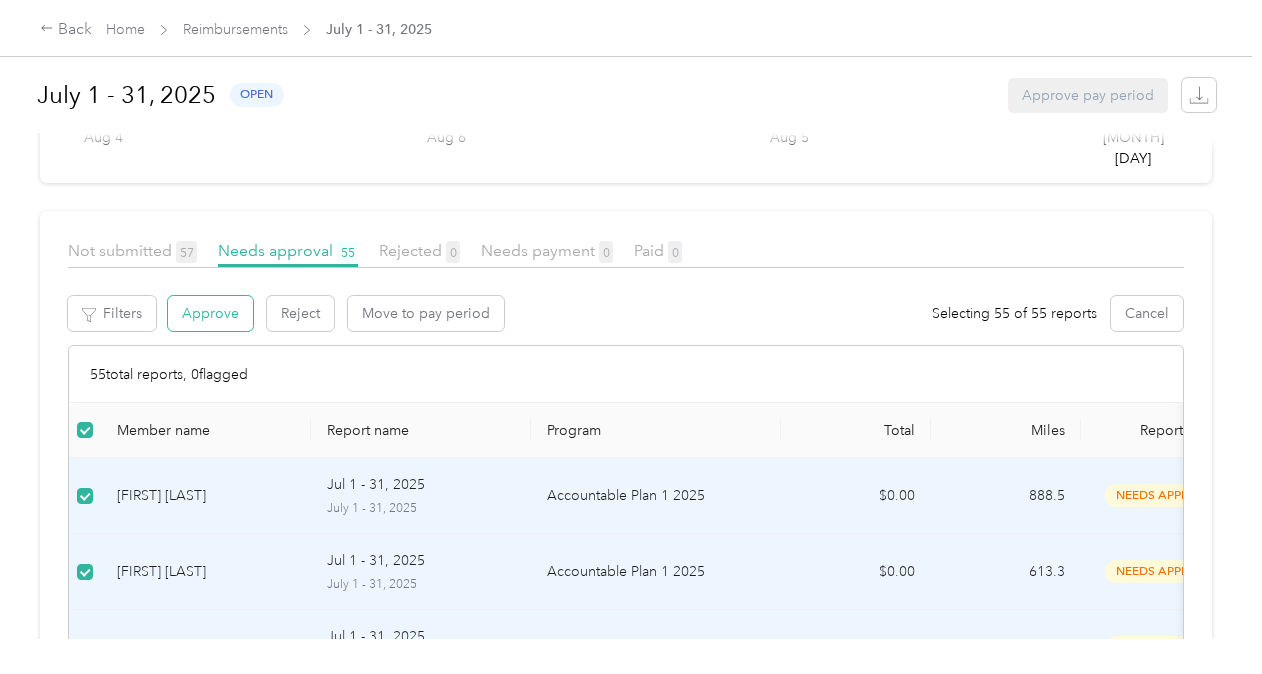 click on "Approve" at bounding box center [210, 313] 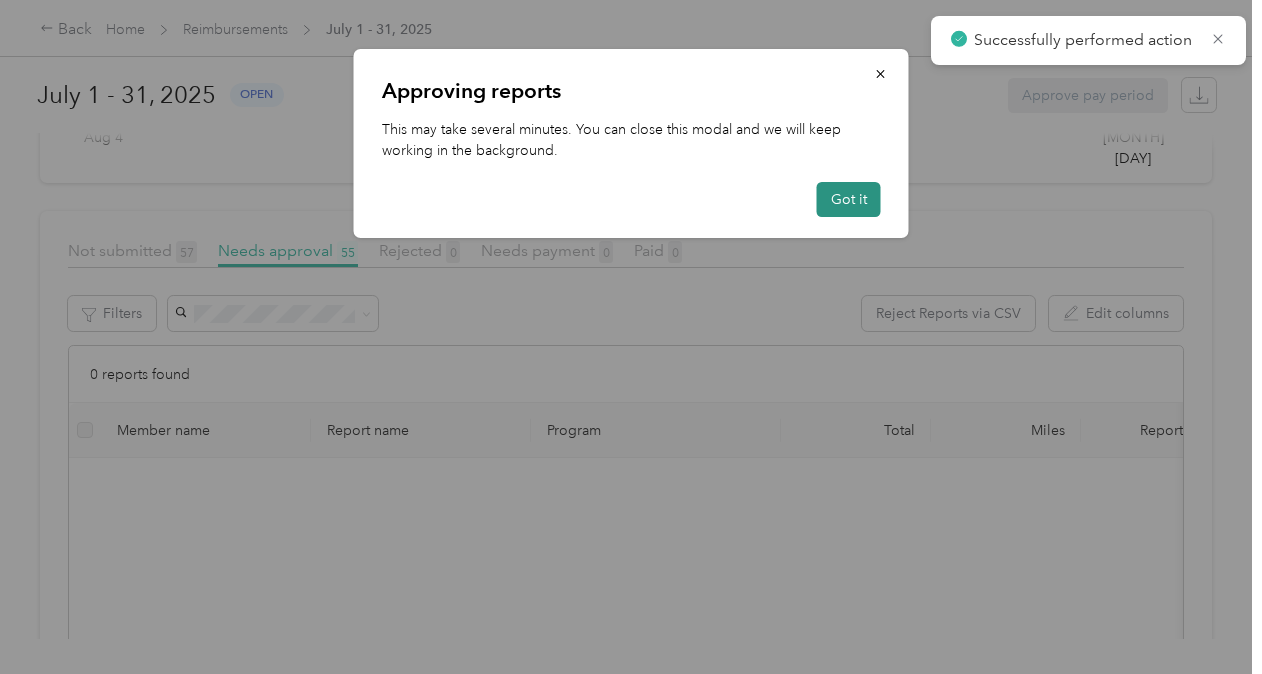 click on "Got it" at bounding box center (849, 199) 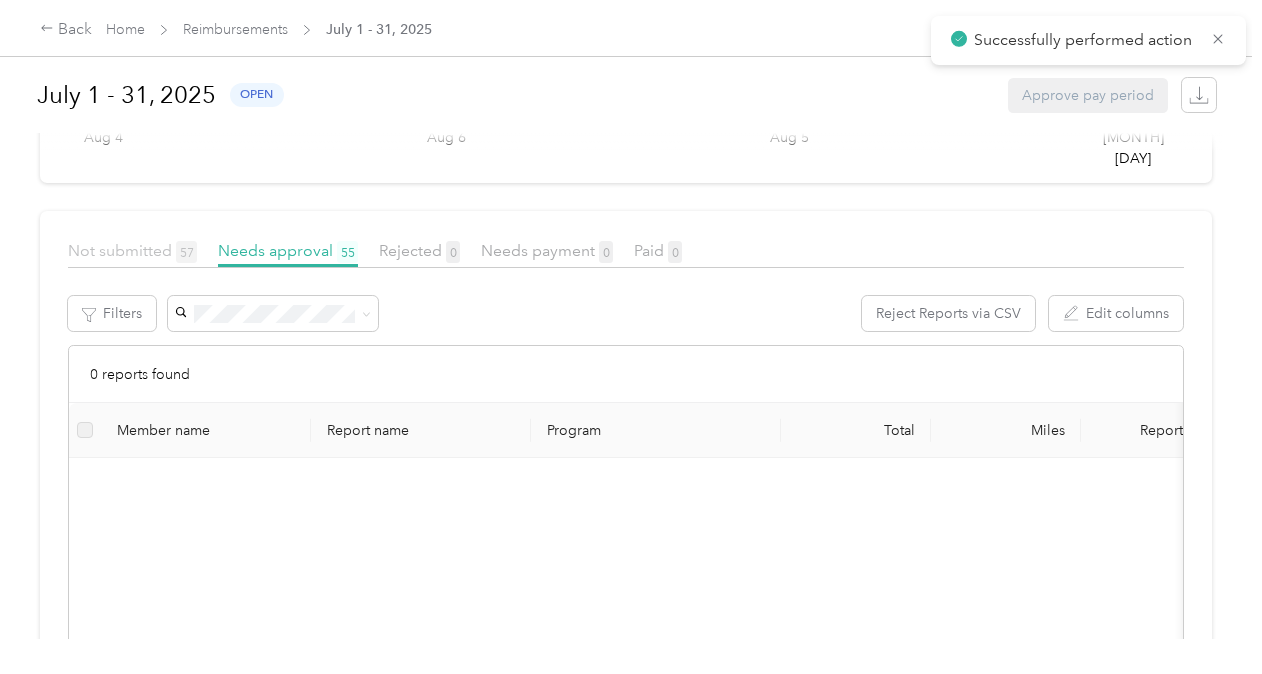 click on "Not submitted   57" at bounding box center (132, 250) 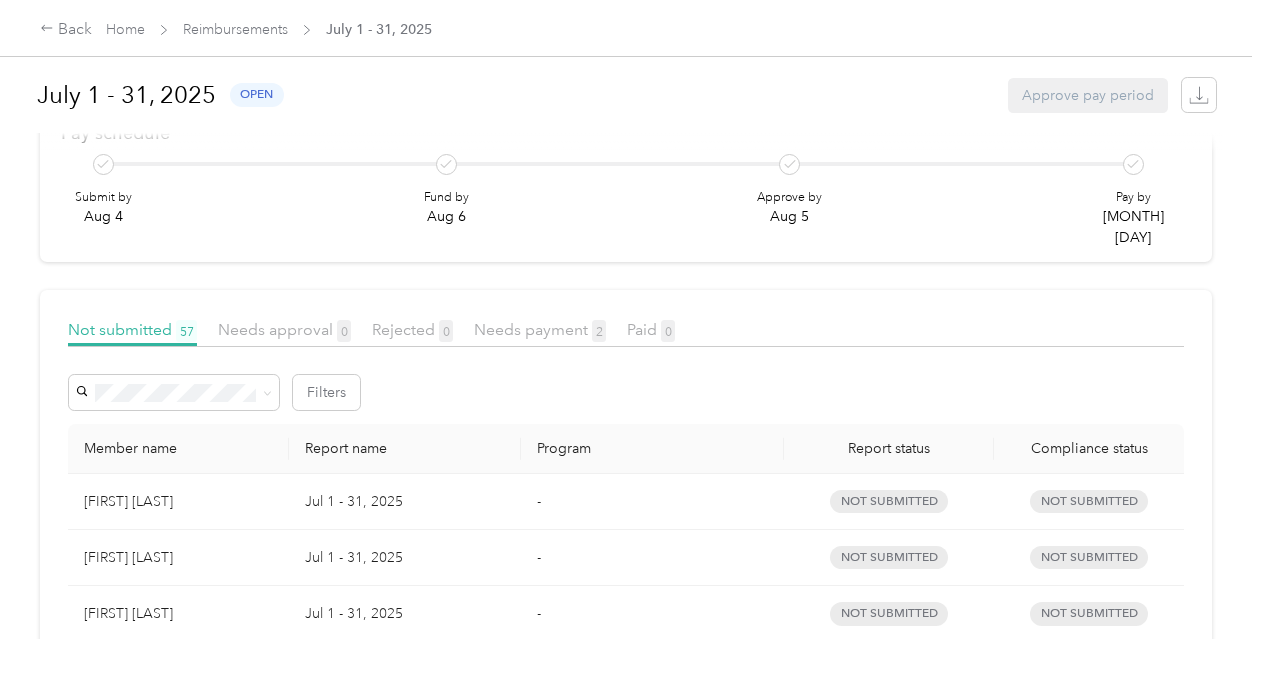 scroll, scrollTop: 0, scrollLeft: 0, axis: both 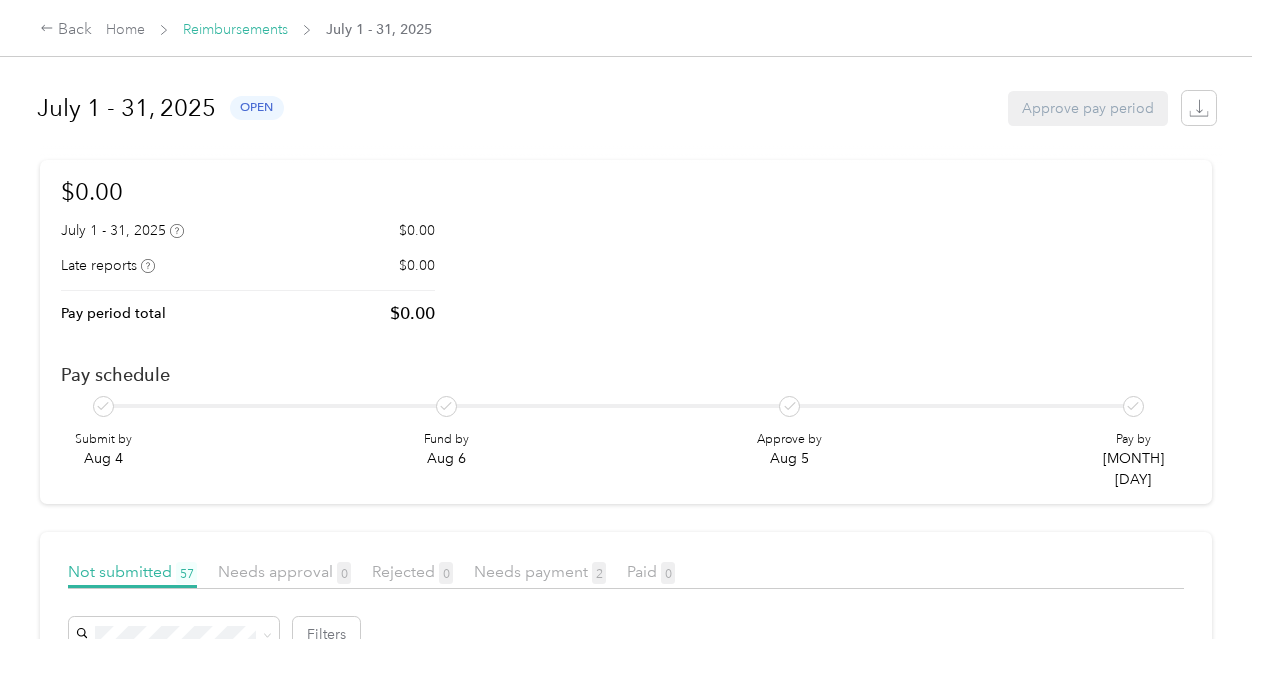 click on "Reimbursements" at bounding box center [235, 29] 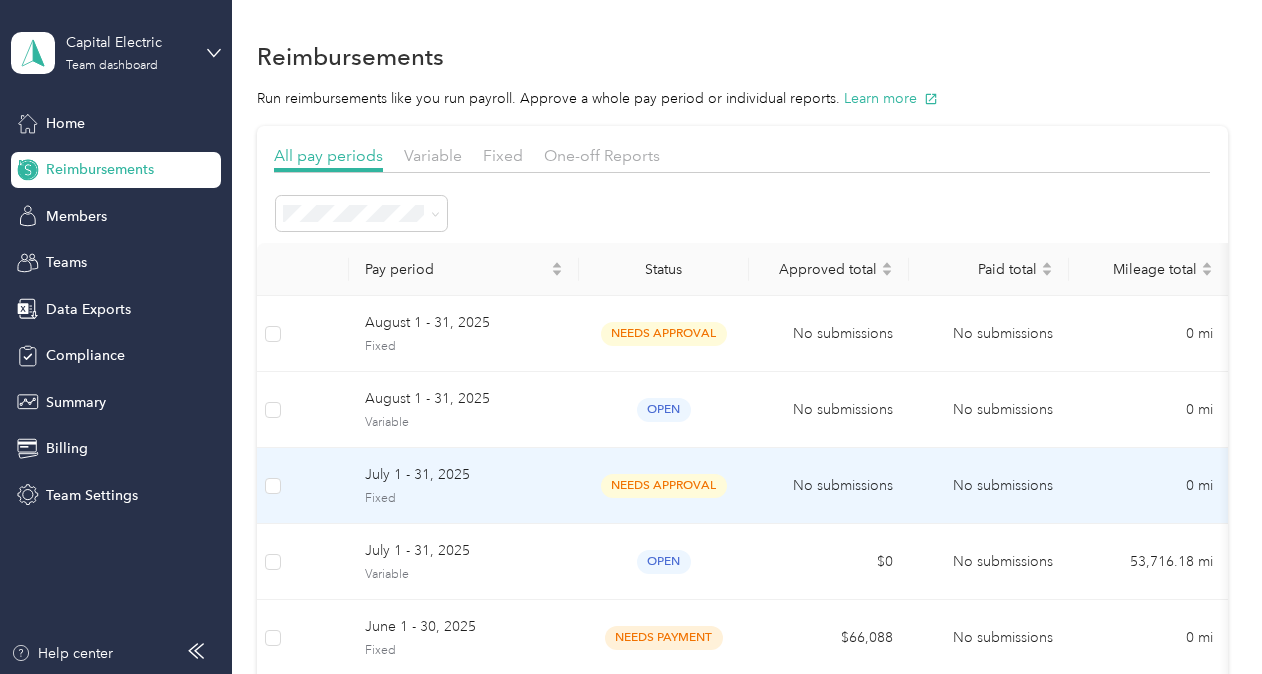 click on "July 1 - 31, 2025" at bounding box center (464, 475) 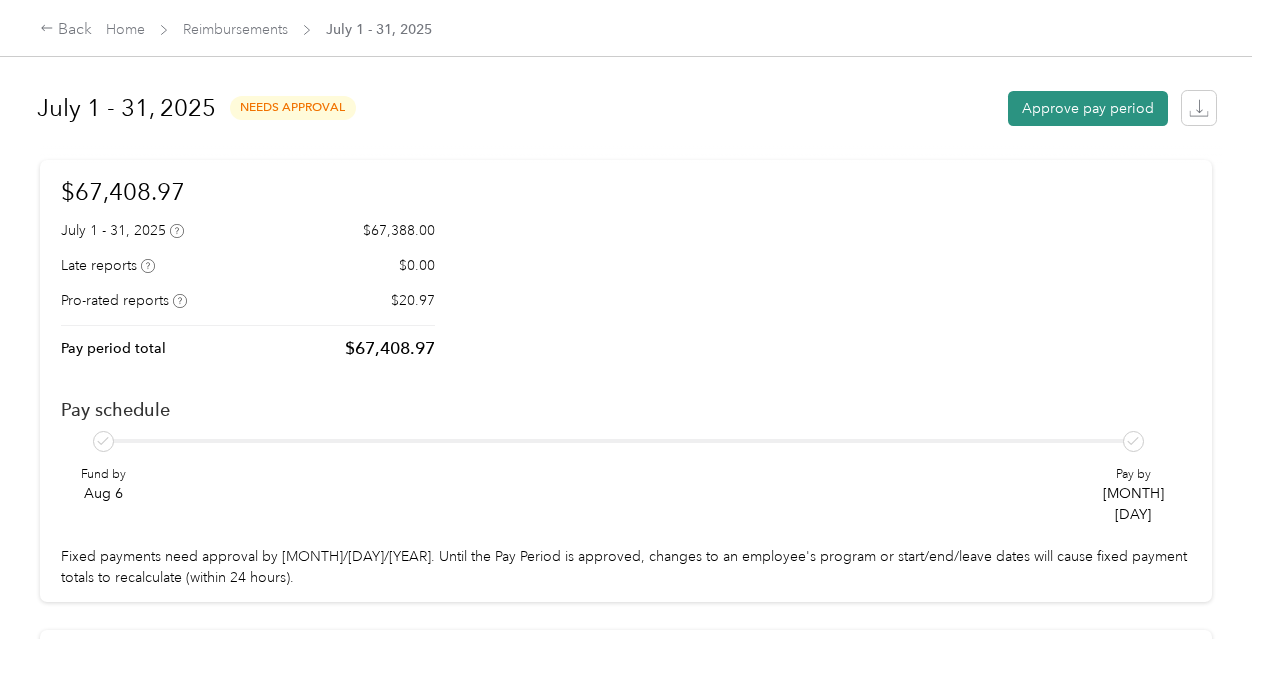 click on "Approve pay period" at bounding box center [1088, 108] 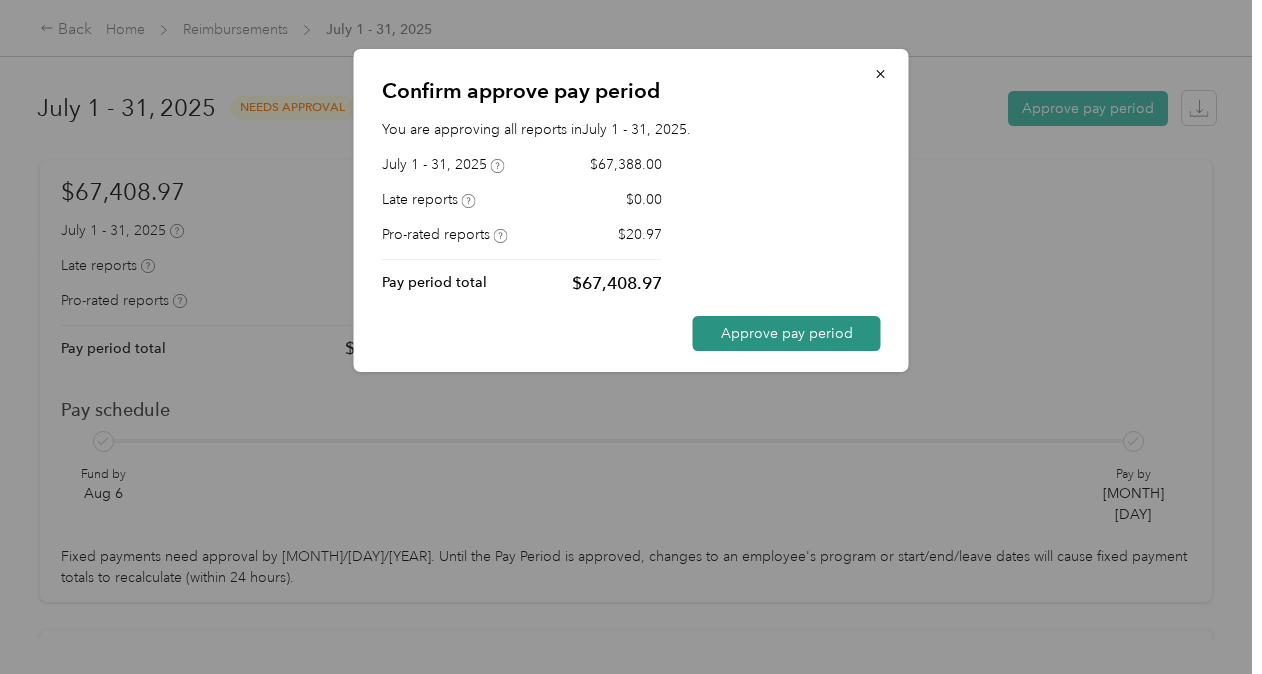 click on "Approve pay period" at bounding box center (787, 333) 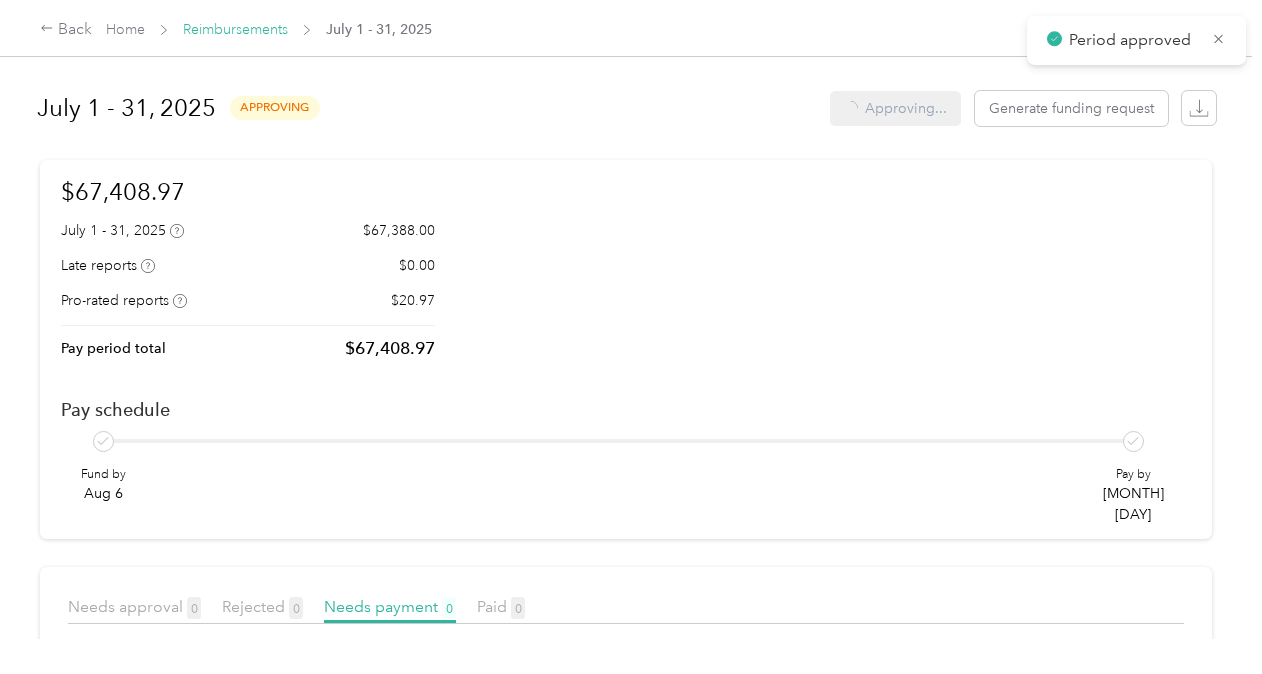 click on "Reimbursements" at bounding box center [235, 29] 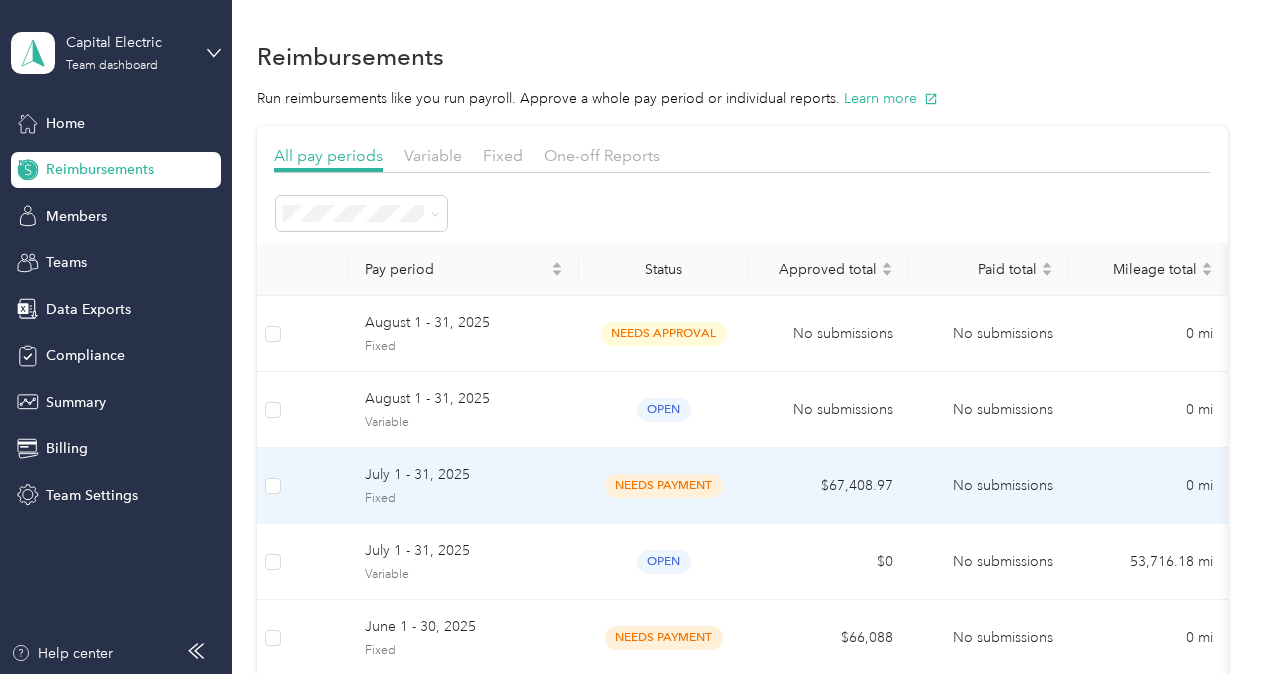 click on "July 1 - 31, 2025 Fixed" at bounding box center [464, 486] 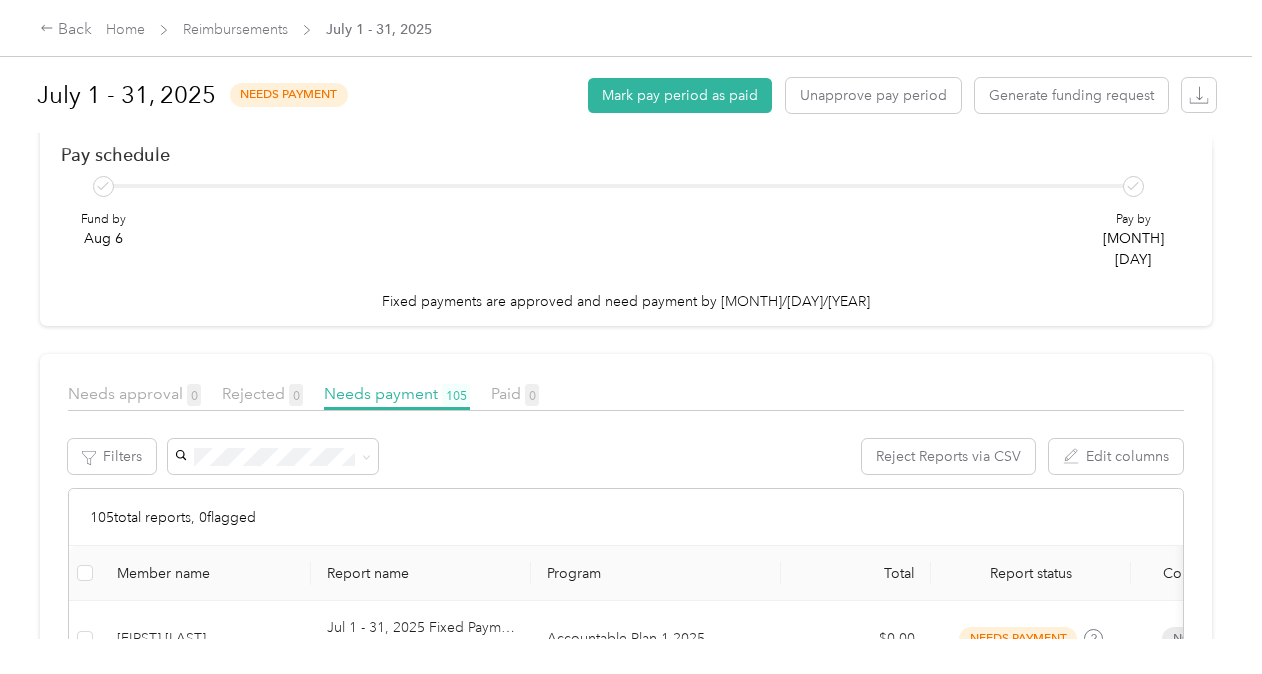 scroll, scrollTop: 291, scrollLeft: 0, axis: vertical 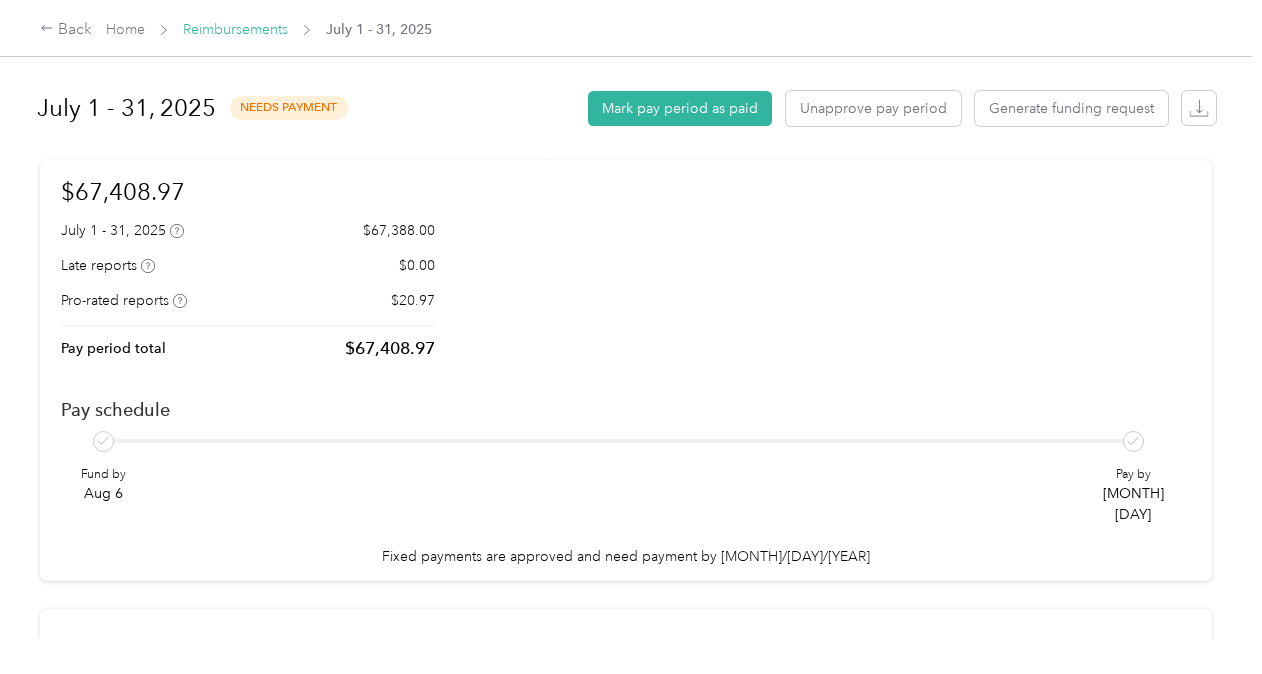 click on "Reimbursements" at bounding box center [235, 29] 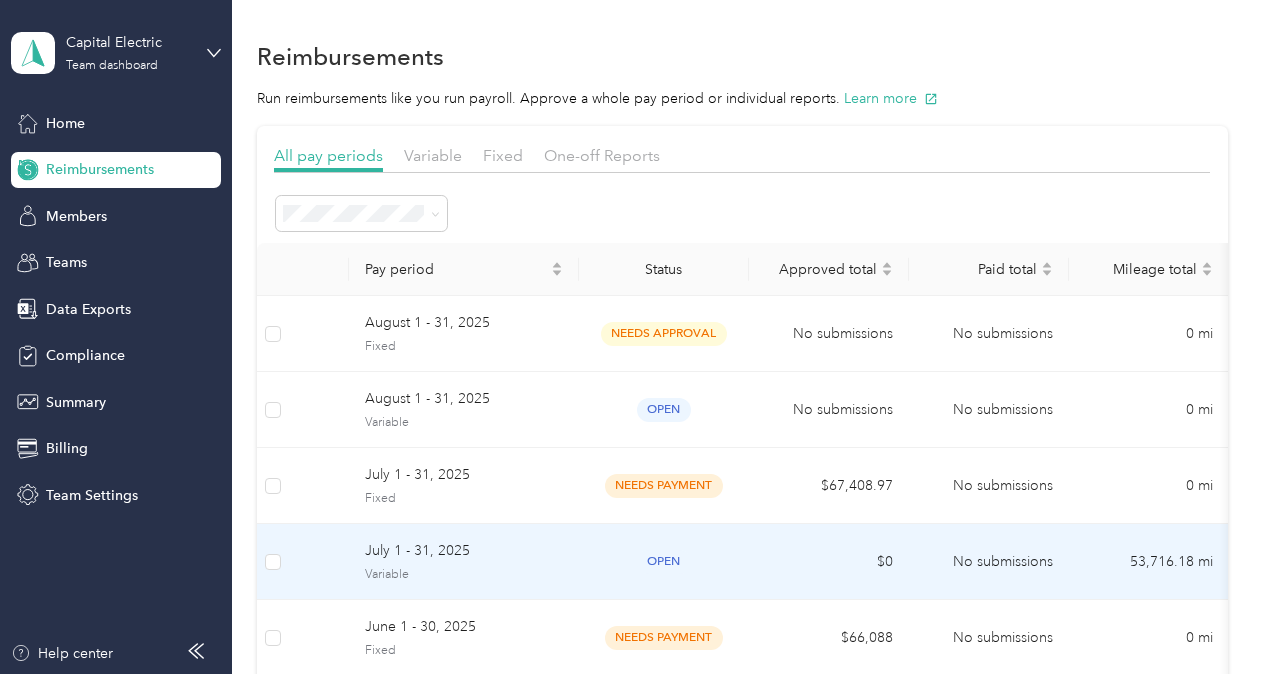 click on "$0" at bounding box center [829, 562] 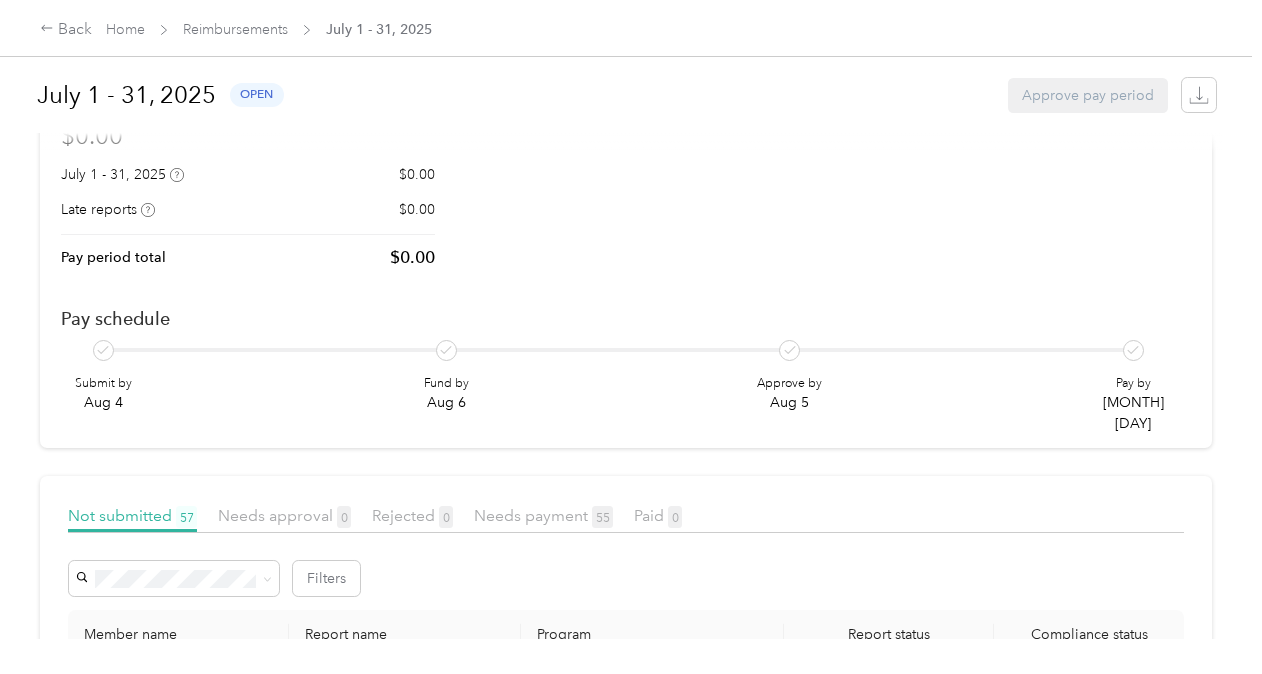 scroll, scrollTop: 0, scrollLeft: 0, axis: both 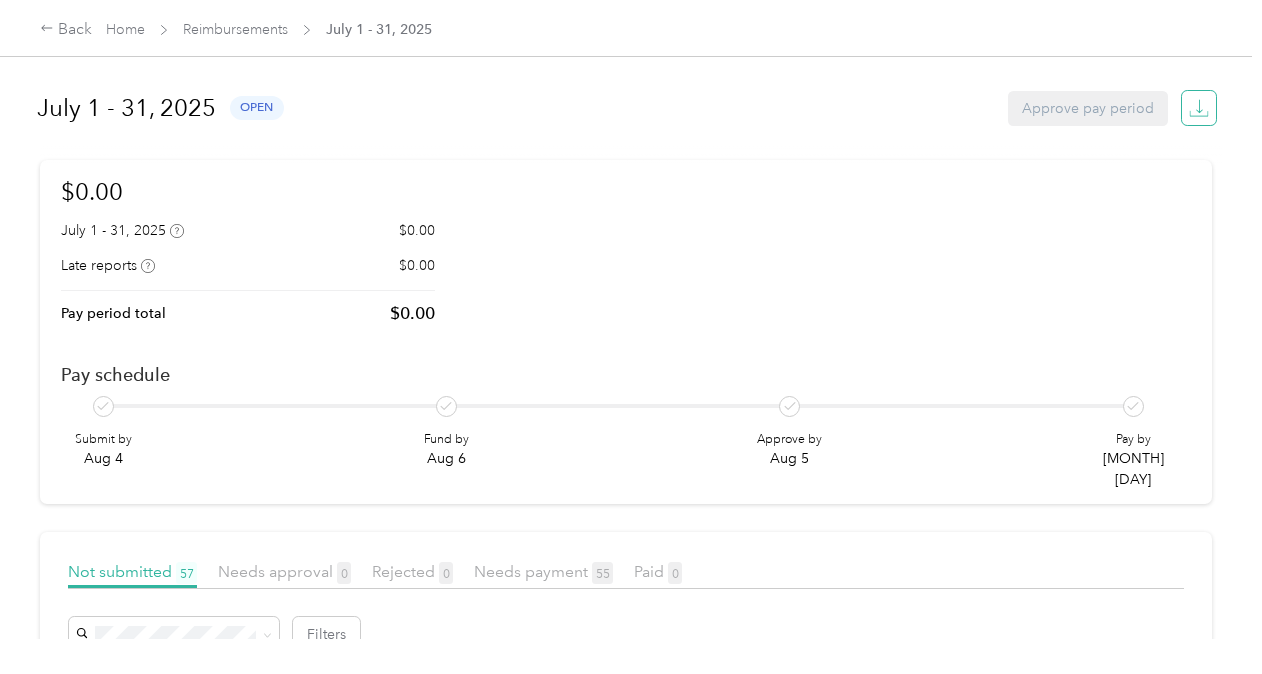 click at bounding box center [1199, 108] 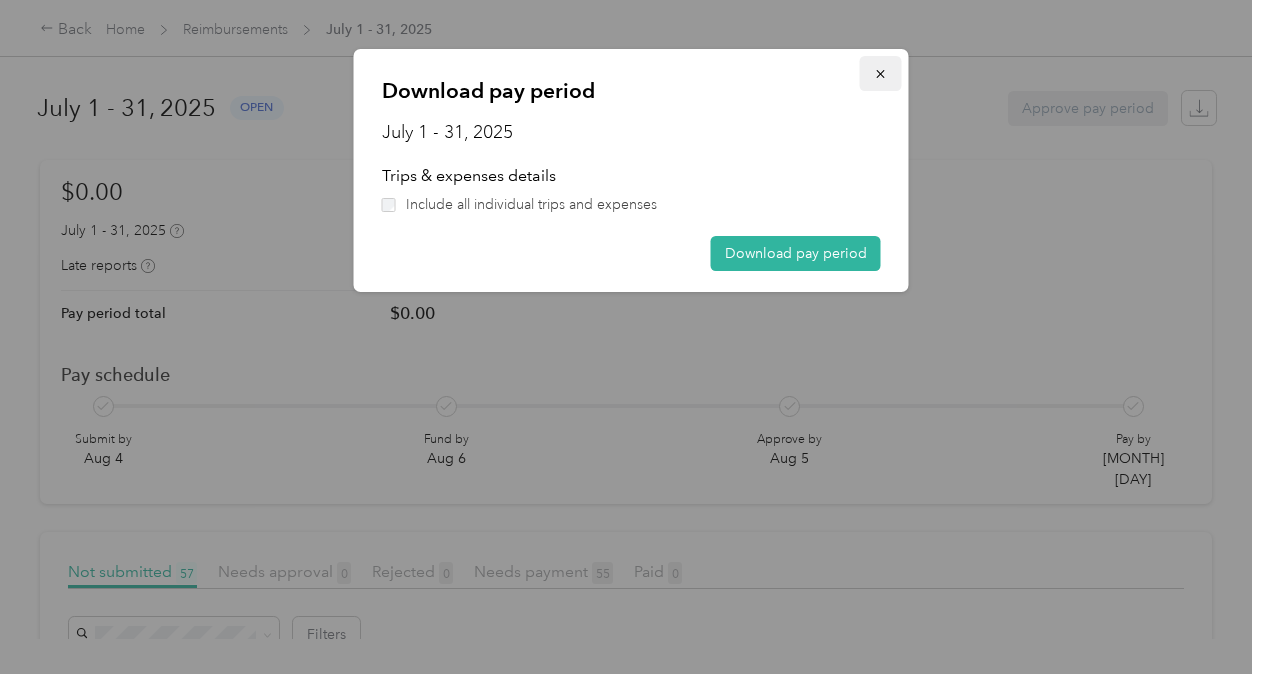 click 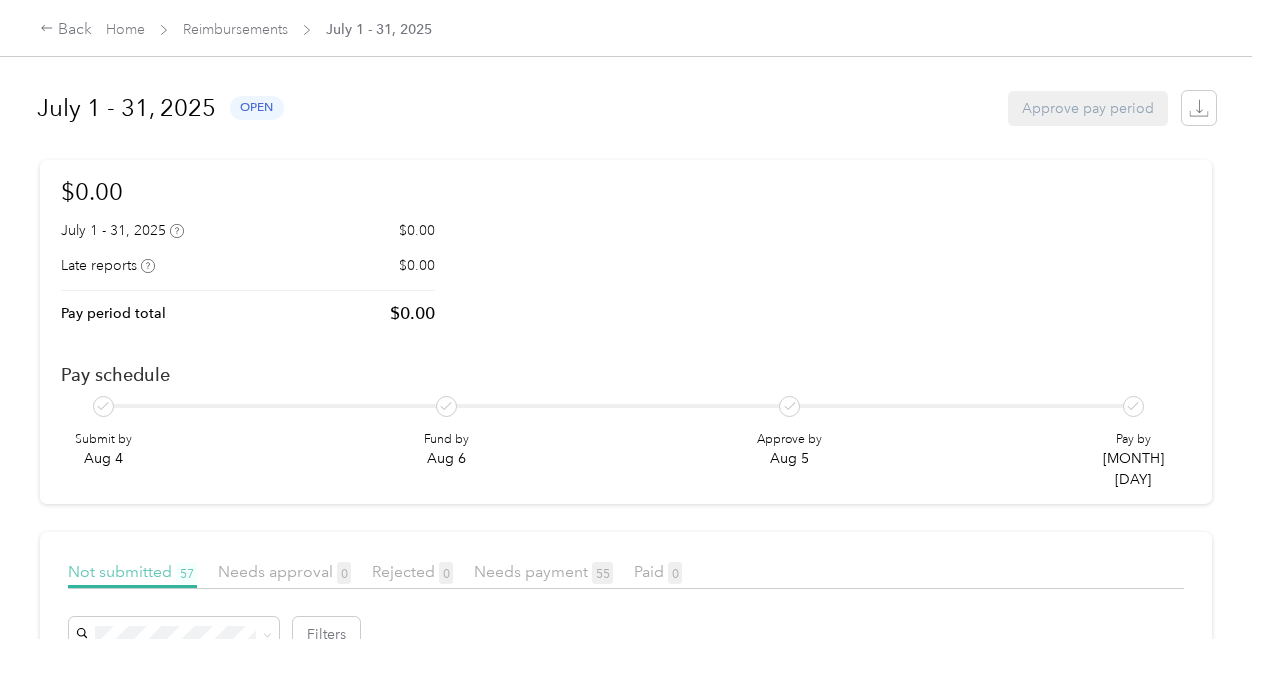 click on "Not submitted   57" at bounding box center [132, 571] 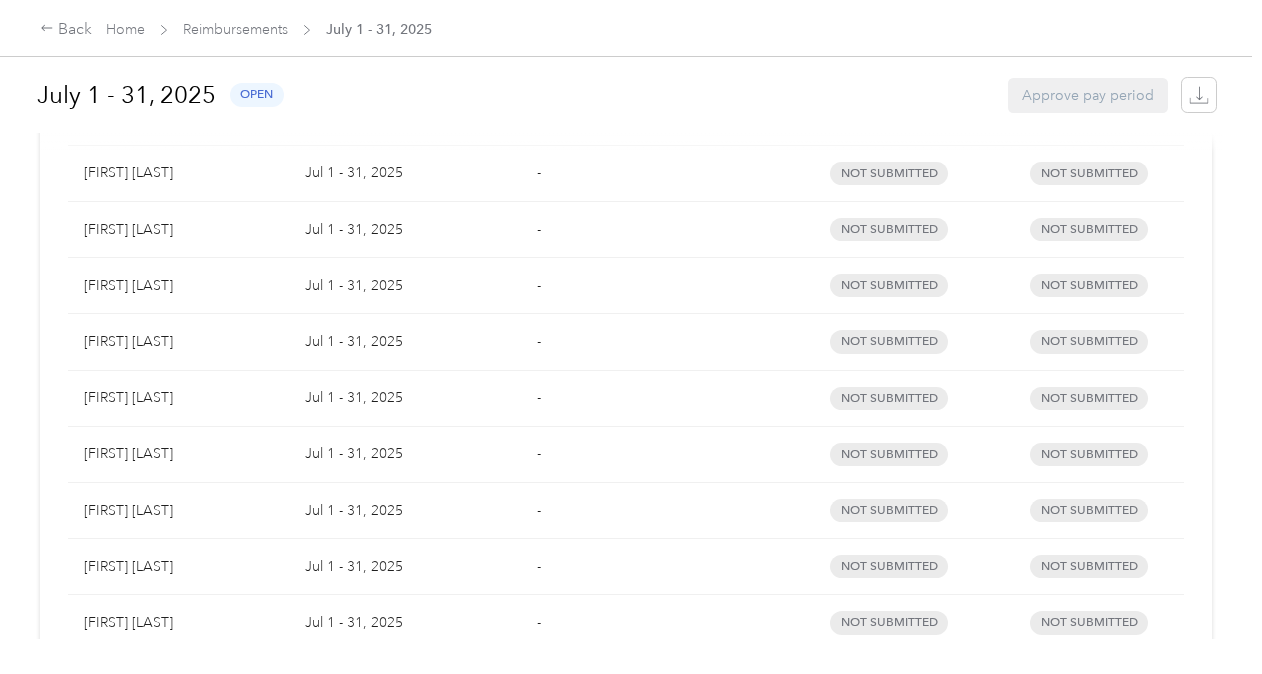 scroll, scrollTop: 2887, scrollLeft: 0, axis: vertical 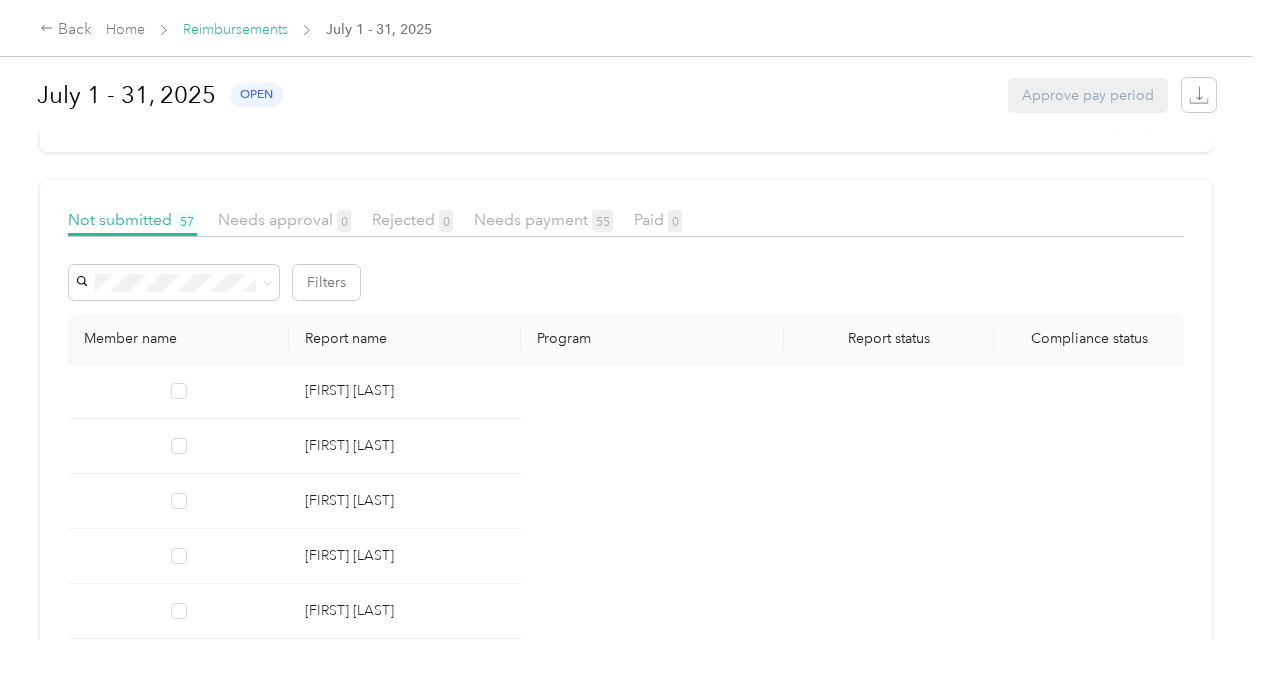 click on "Reimbursements" at bounding box center [235, 29] 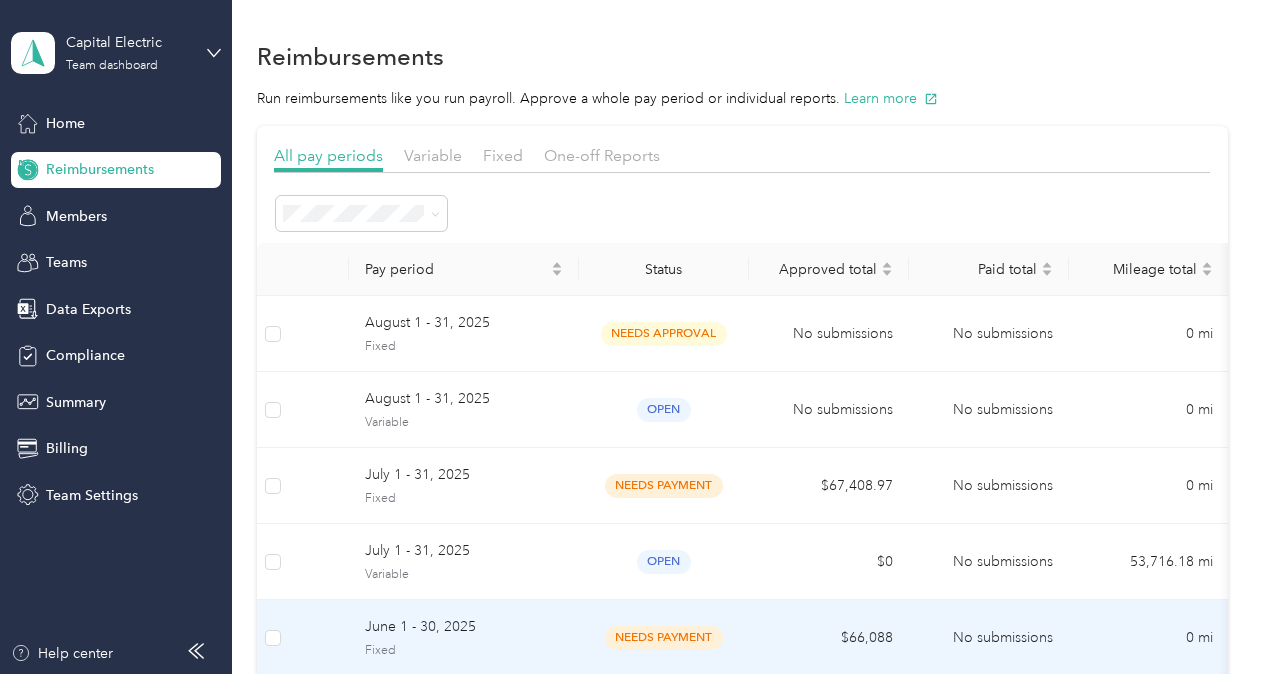 click on "$66,088" at bounding box center (829, 638) 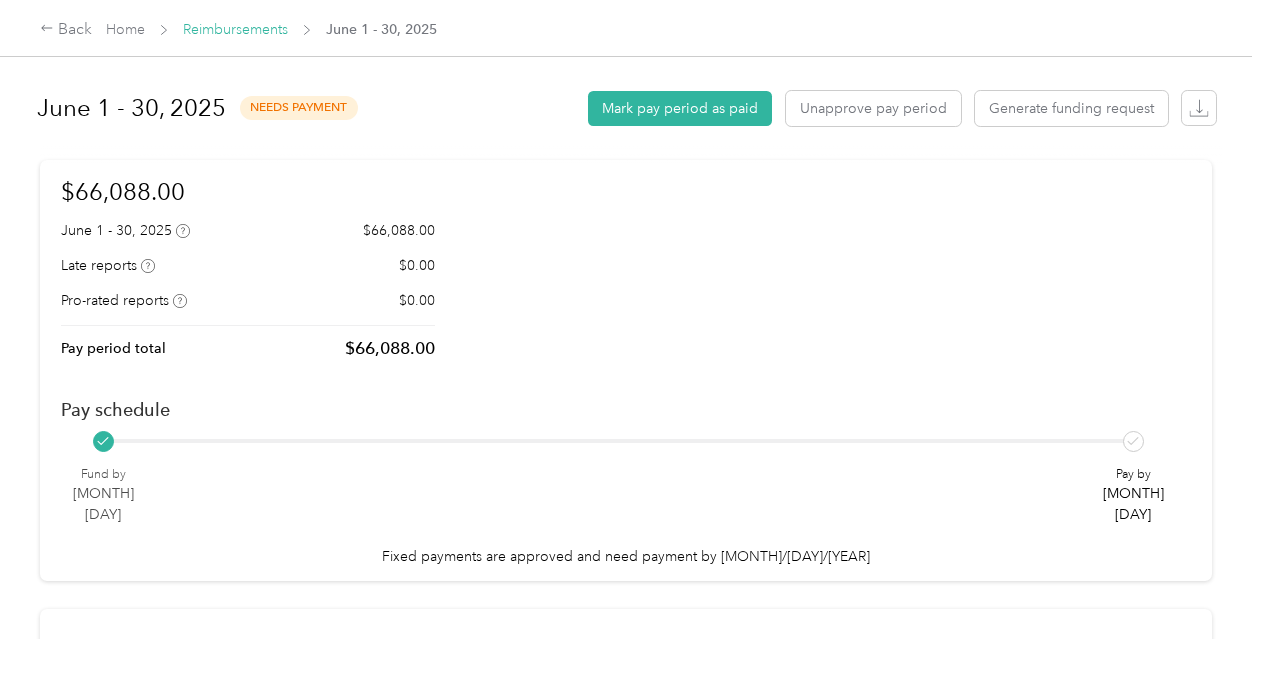 click on "Reimbursements" at bounding box center (235, 29) 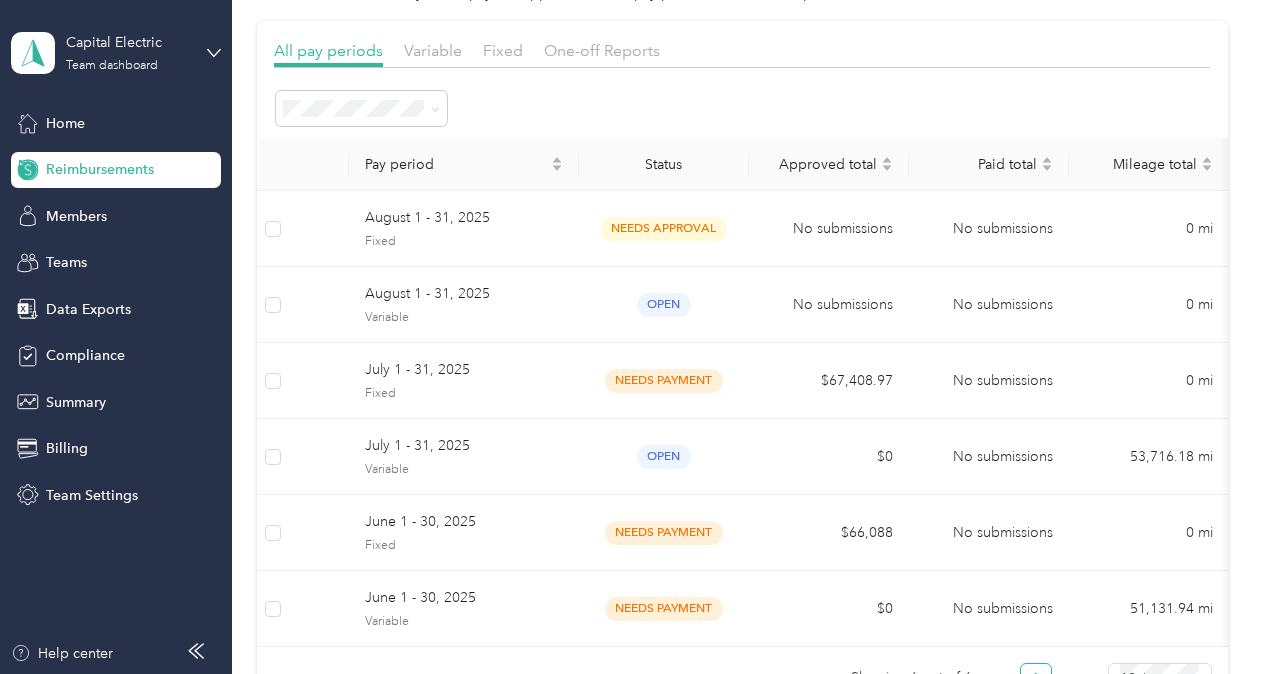 scroll, scrollTop: 120, scrollLeft: 0, axis: vertical 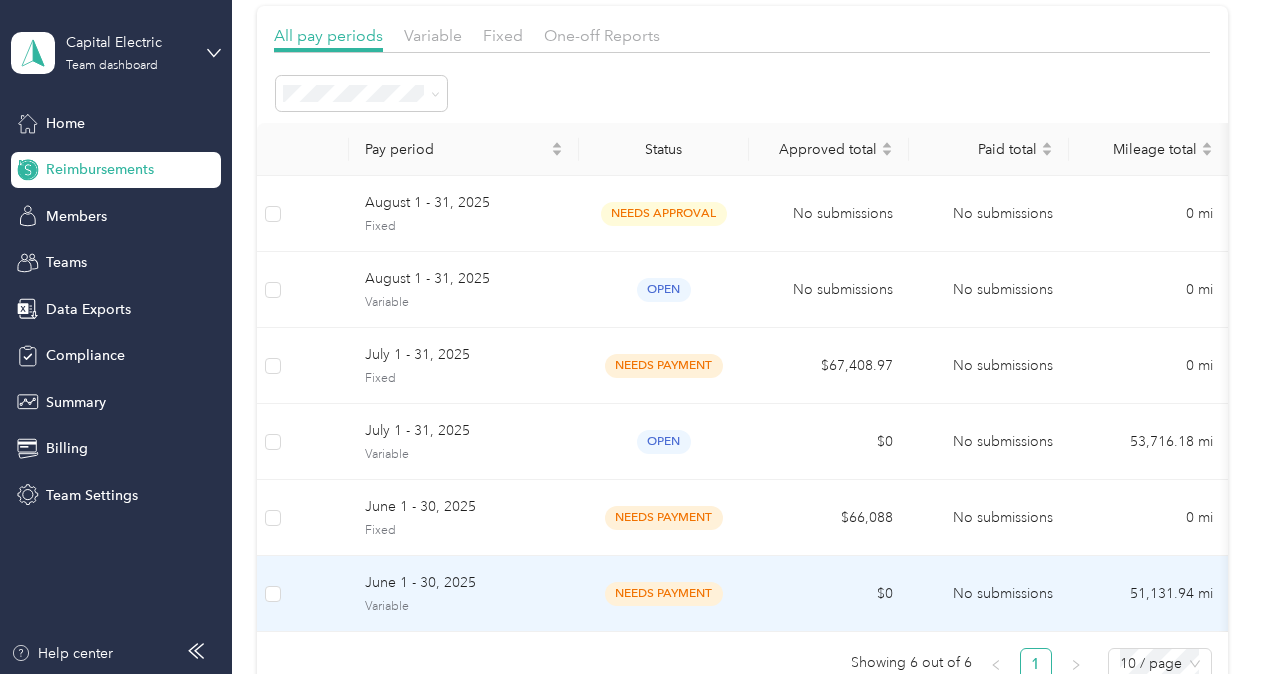 click on "$0" at bounding box center (829, 594) 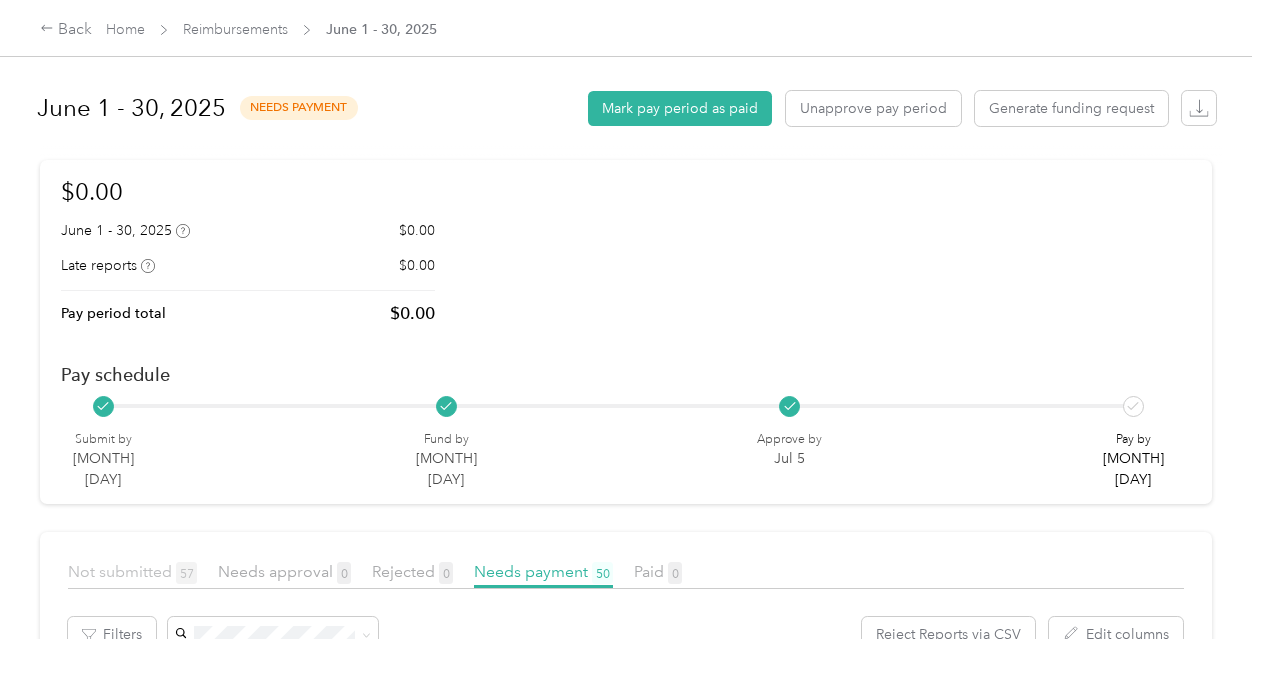 click on "57" at bounding box center (186, 573) 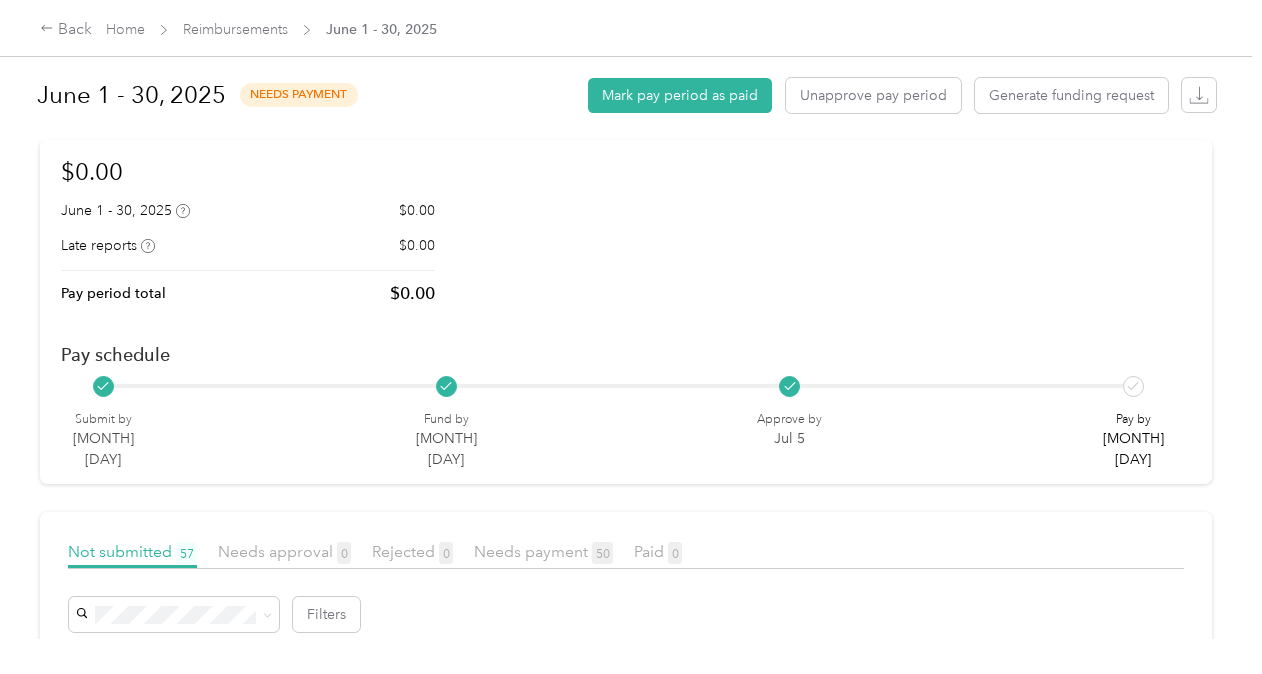 scroll, scrollTop: 0, scrollLeft: 0, axis: both 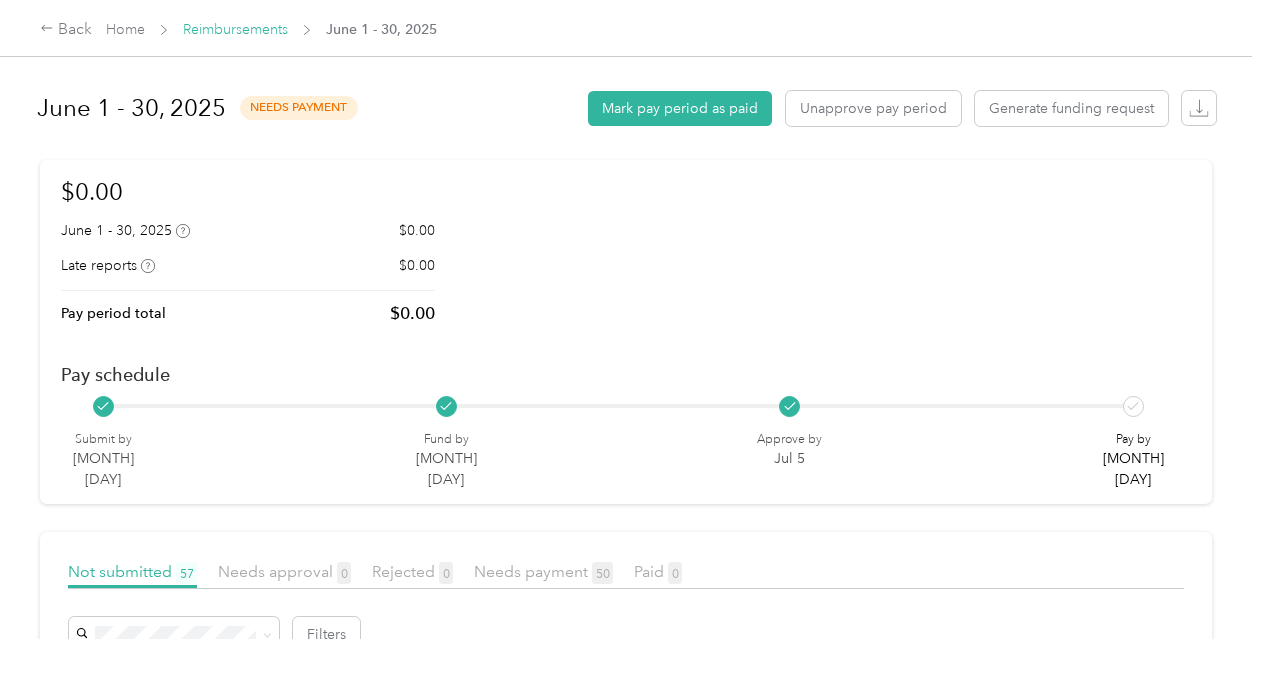 click on "Reimbursements" at bounding box center (235, 29) 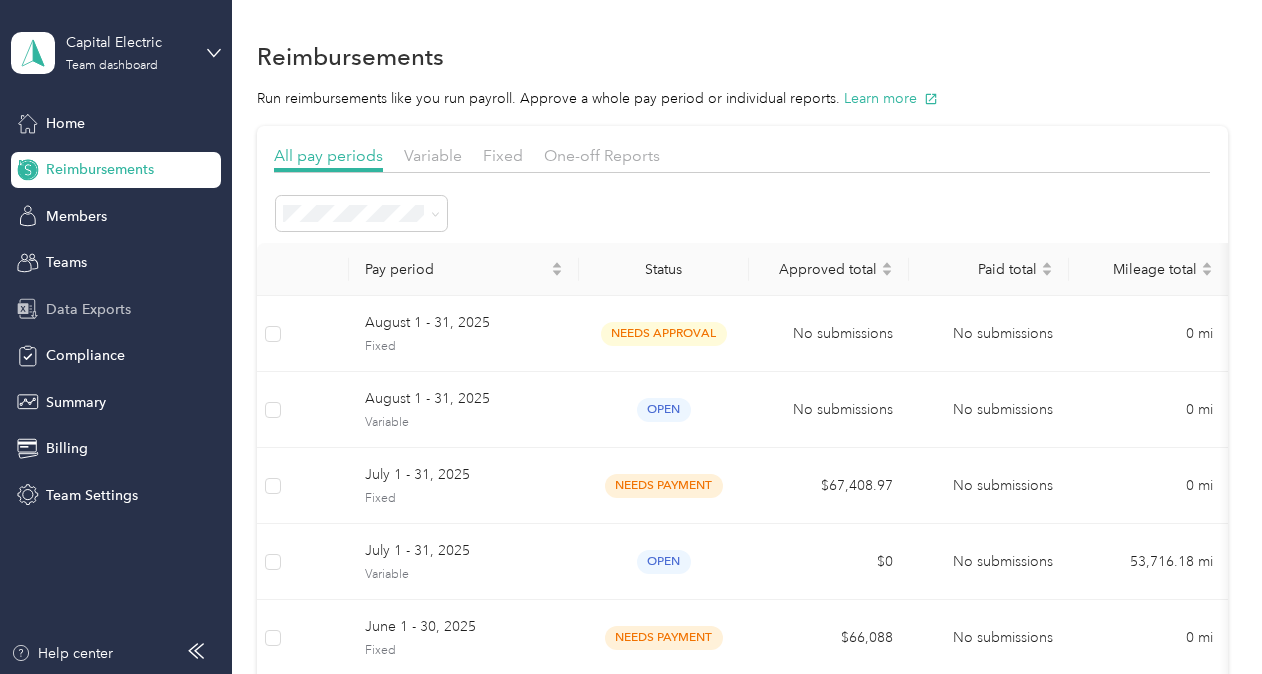 click on "Data Exports" at bounding box center [88, 309] 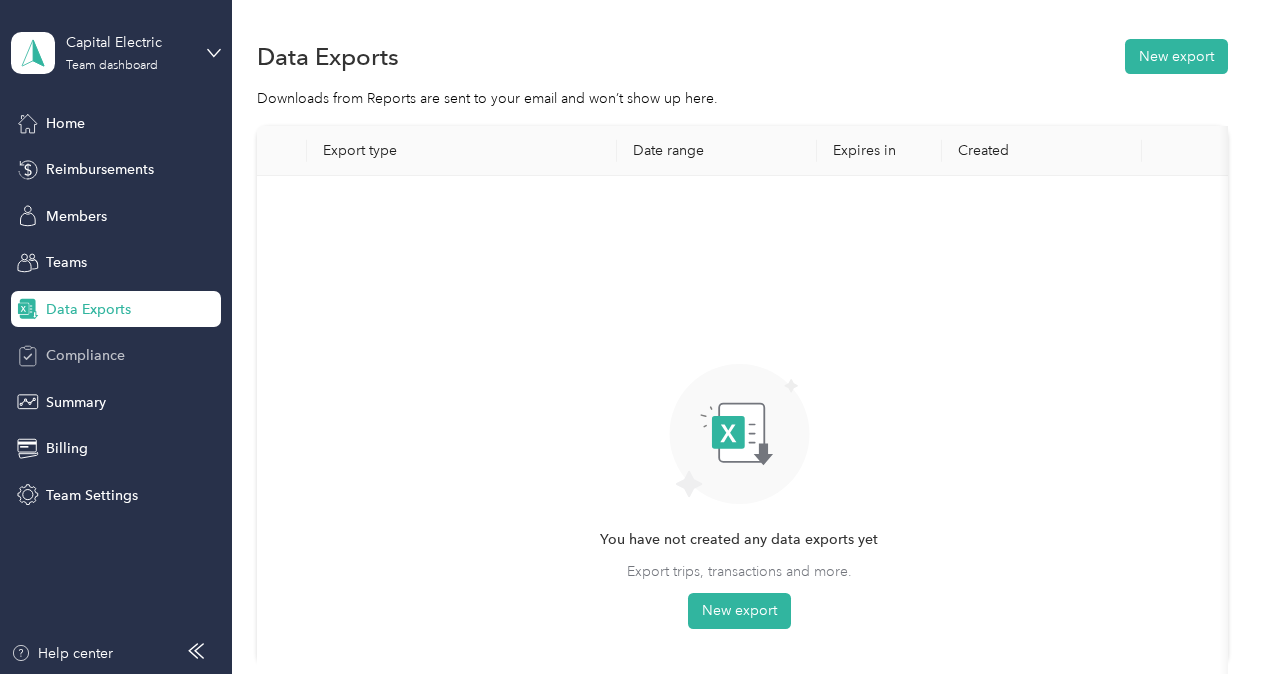 click on "Compliance" at bounding box center (116, 356) 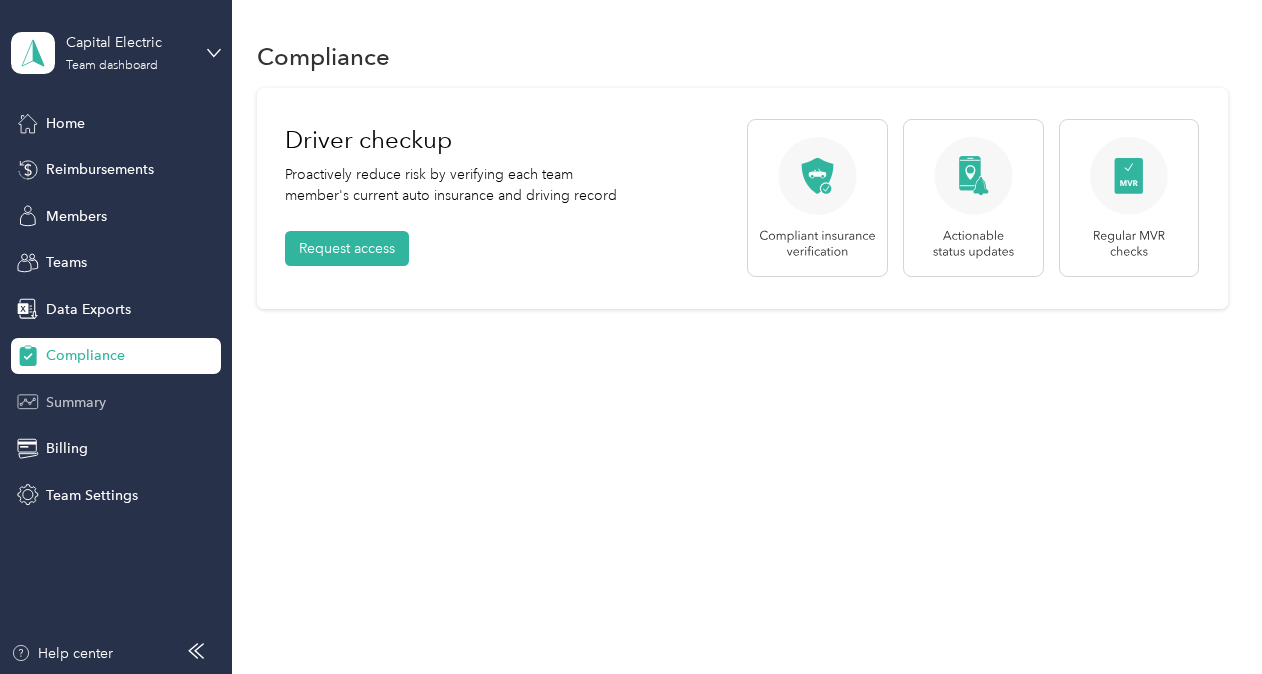 click on "Summary" at bounding box center (116, 402) 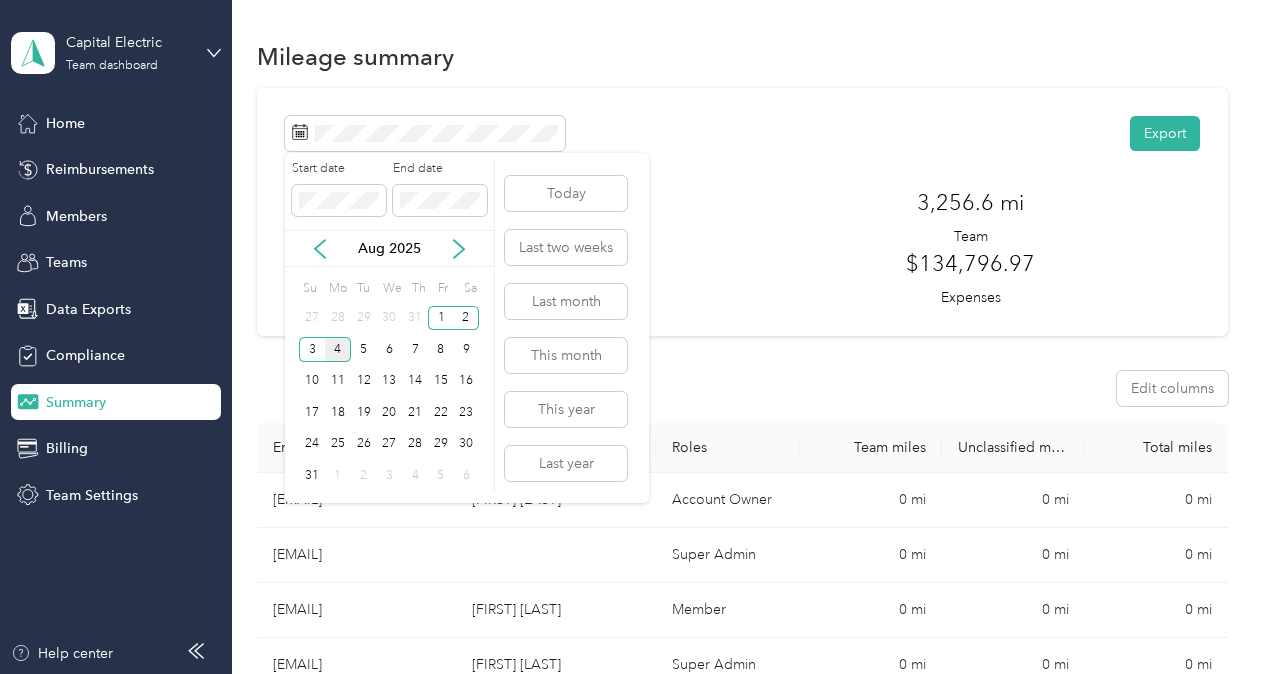 click on "Aug 2025" at bounding box center [389, 248] 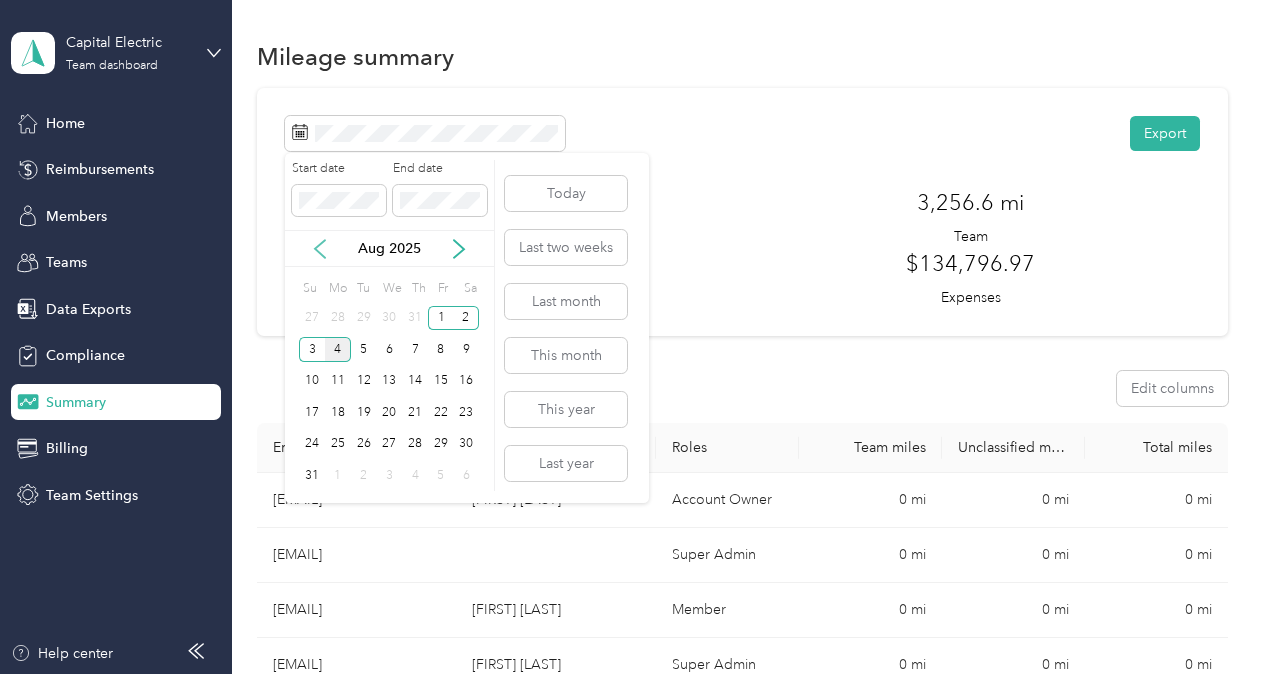 click 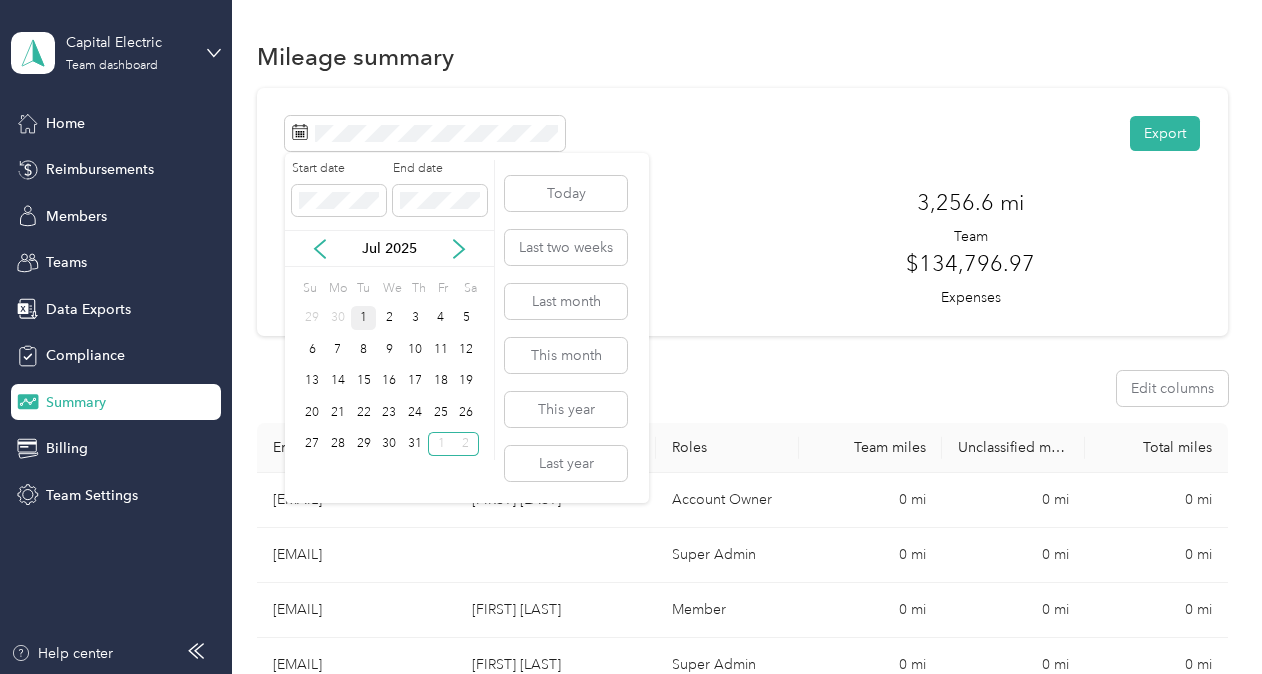 click on "1" at bounding box center [364, 318] 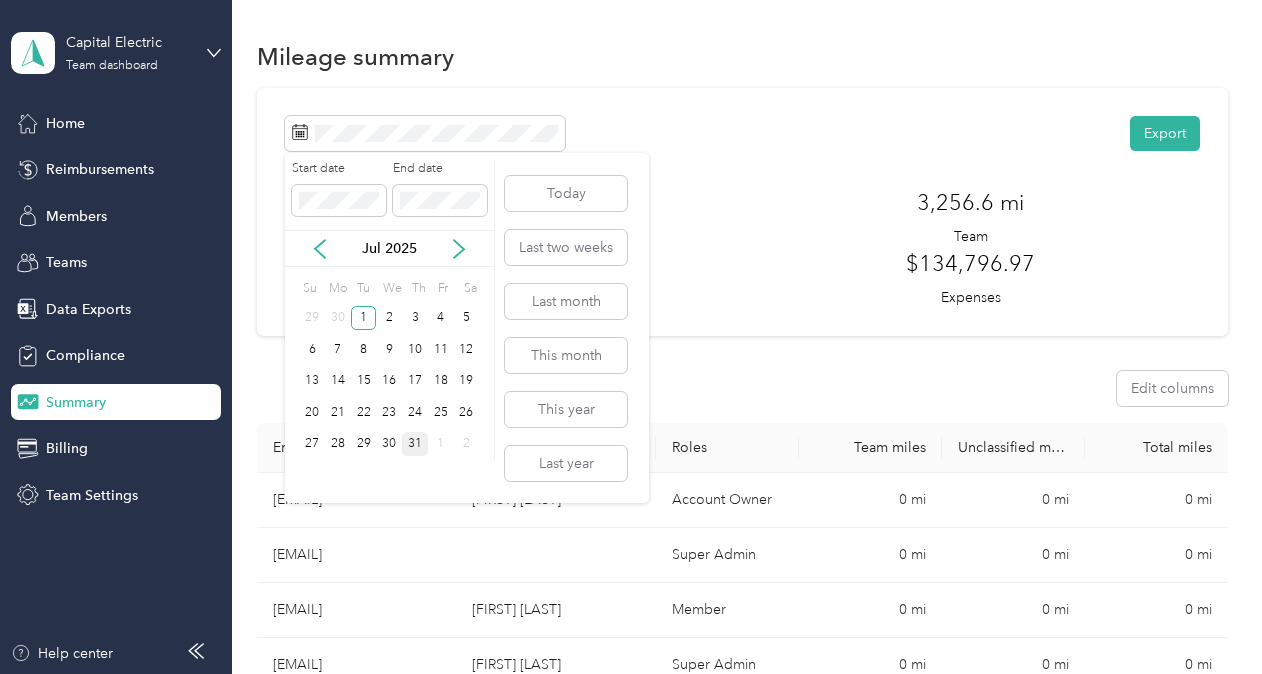click on "31" at bounding box center (415, 444) 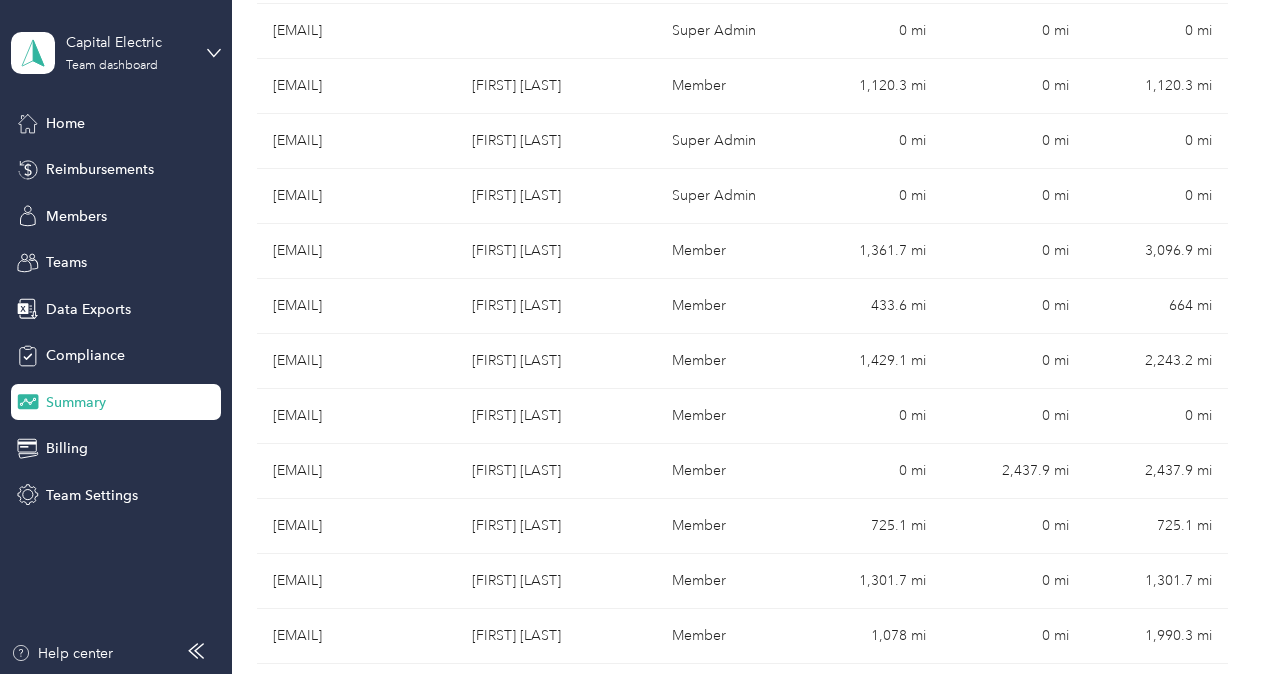 scroll, scrollTop: 0, scrollLeft: 0, axis: both 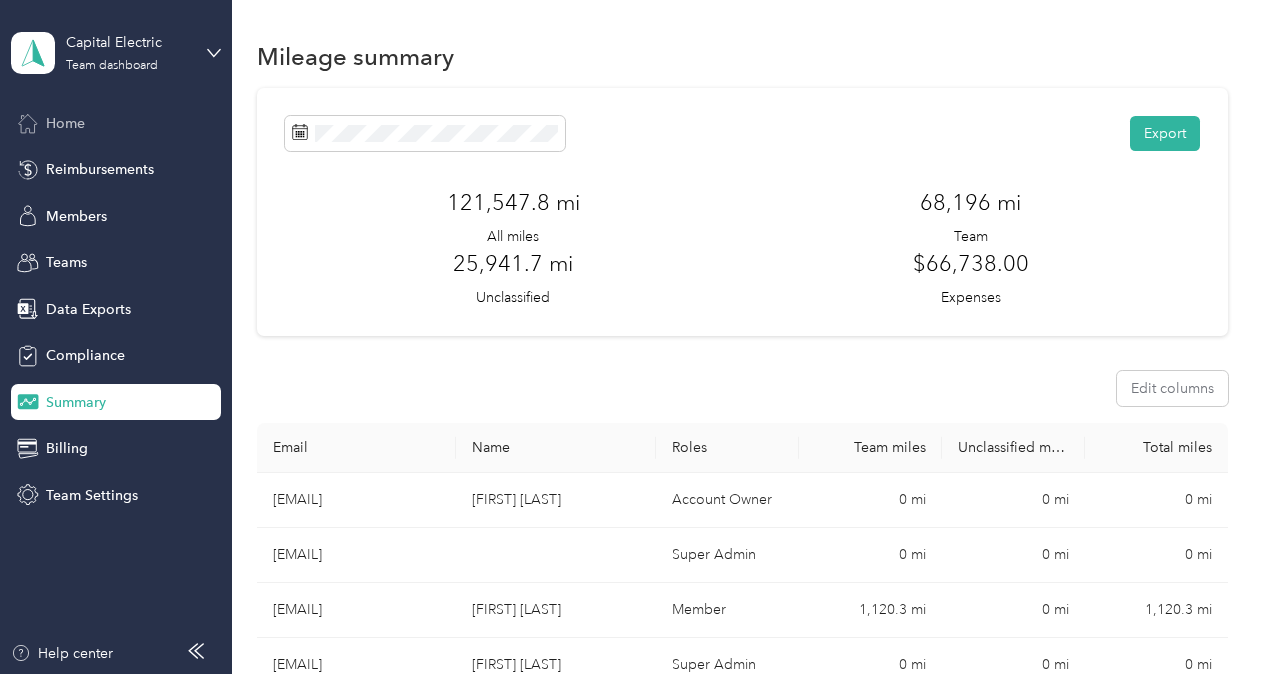 click on "Home" at bounding box center (65, 123) 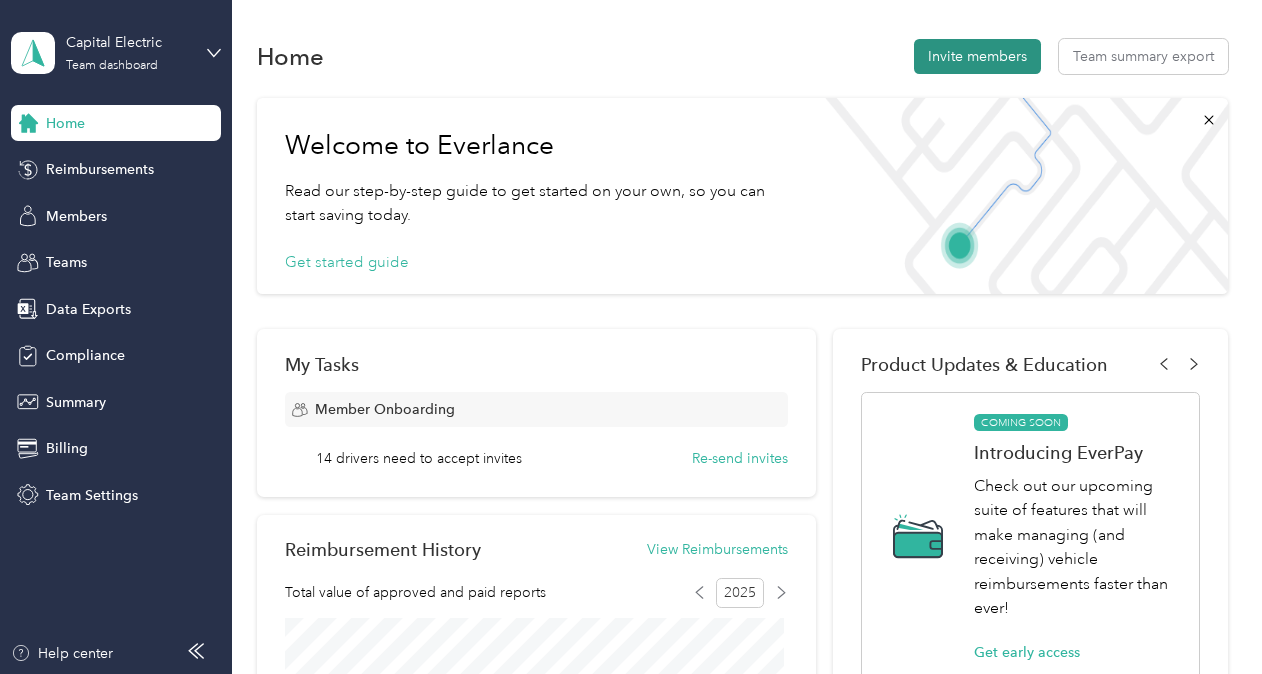 click on "Invite members" at bounding box center (977, 56) 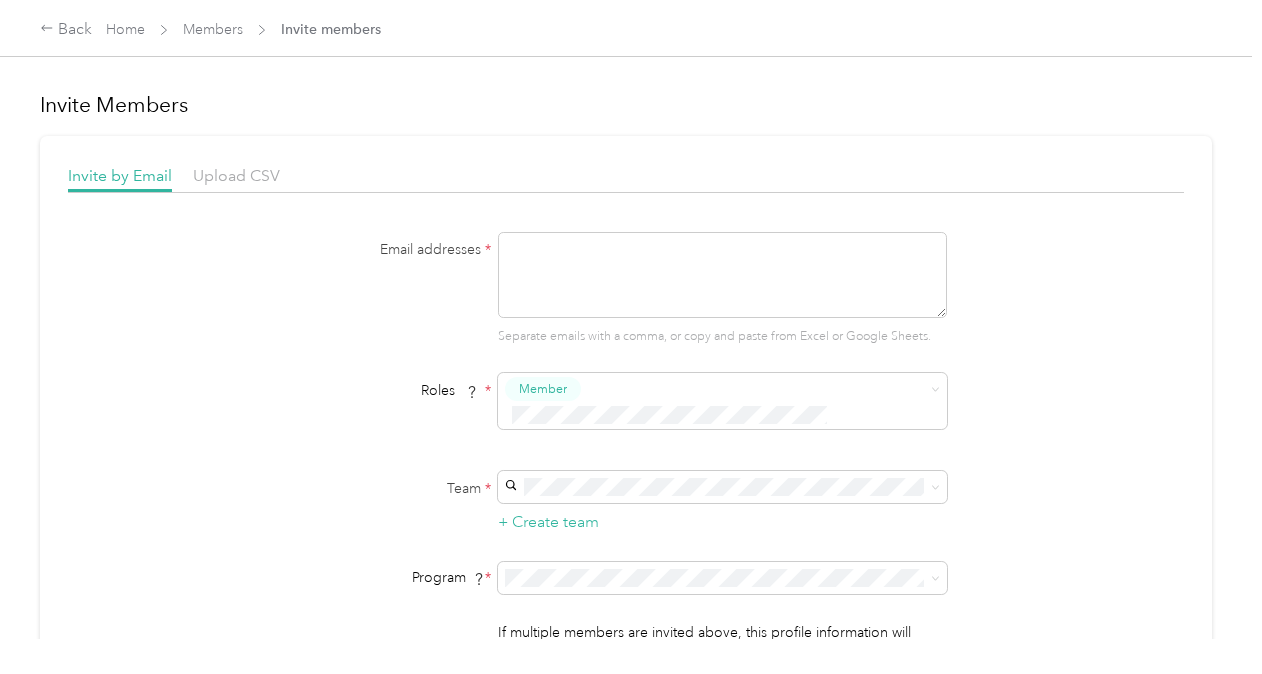 click at bounding box center (722, 275) 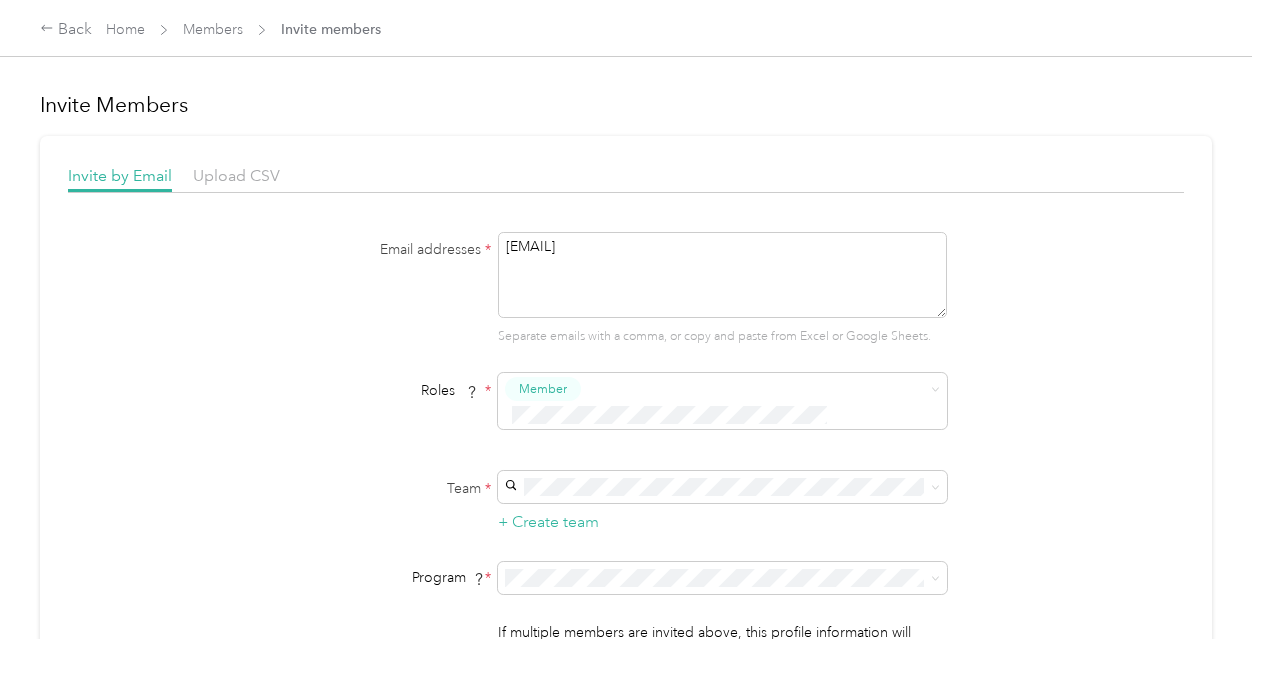 type on "[EMAIL]" 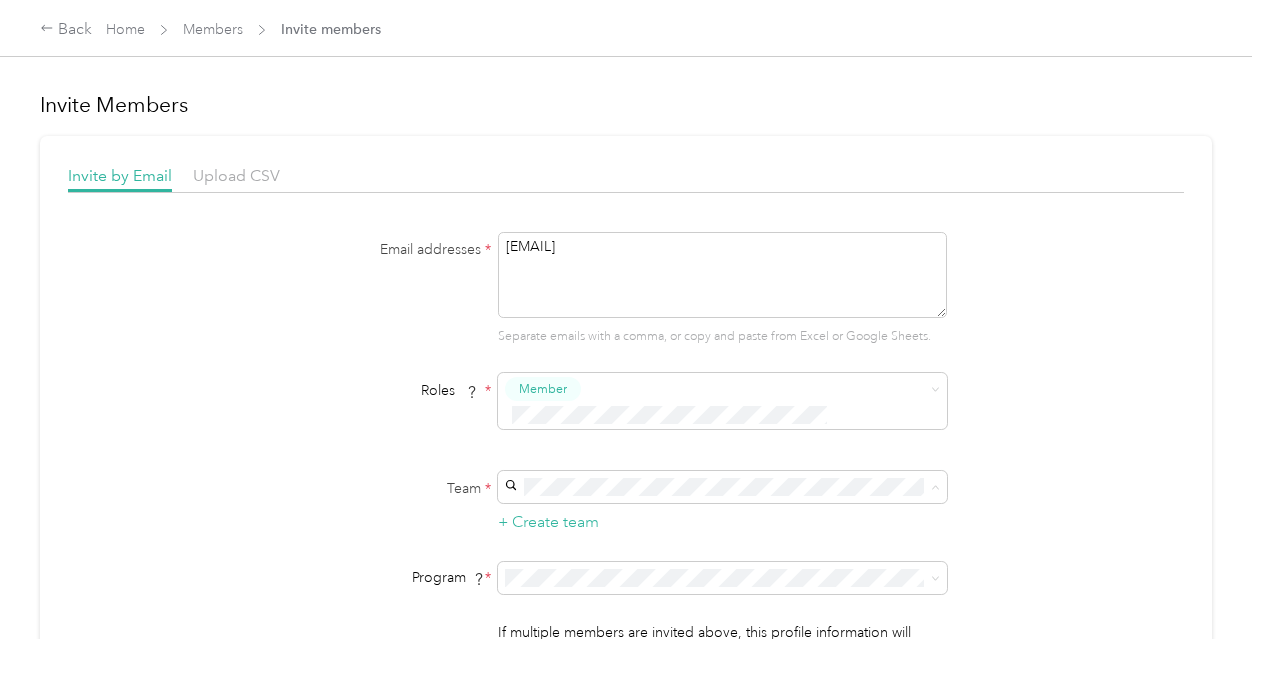 click on "[FIRST] [LAST] +3 more" at bounding box center (719, 520) 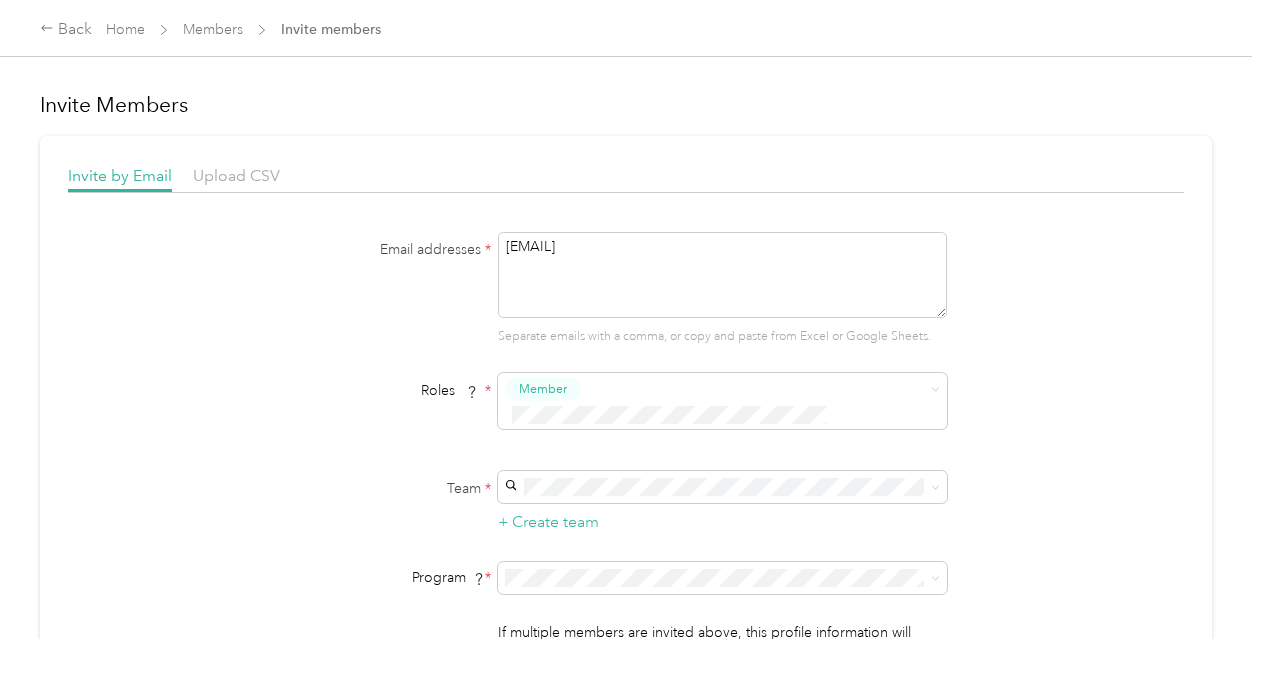 click on "Email addresses   * [EMAIL] Separate emails with a comma, or copy and paste from Excel or Google Sheets. Roles   * Member   Team   * + Create team Program * Program start date   State   Zip code   Expected Annual Business Miles   miles Must be greater than 5,000 miles If multiple members are invited above, this profile information will apply to all invited members Send Invites" at bounding box center (626, 472) 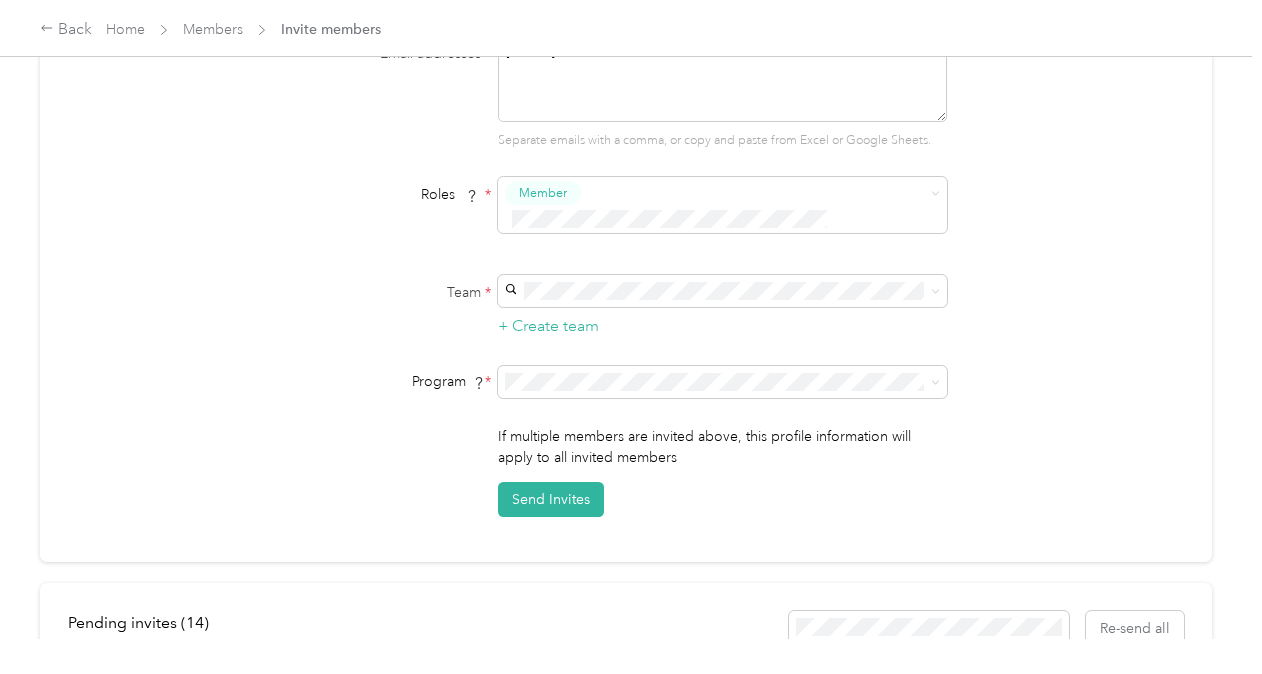 scroll, scrollTop: 200, scrollLeft: 0, axis: vertical 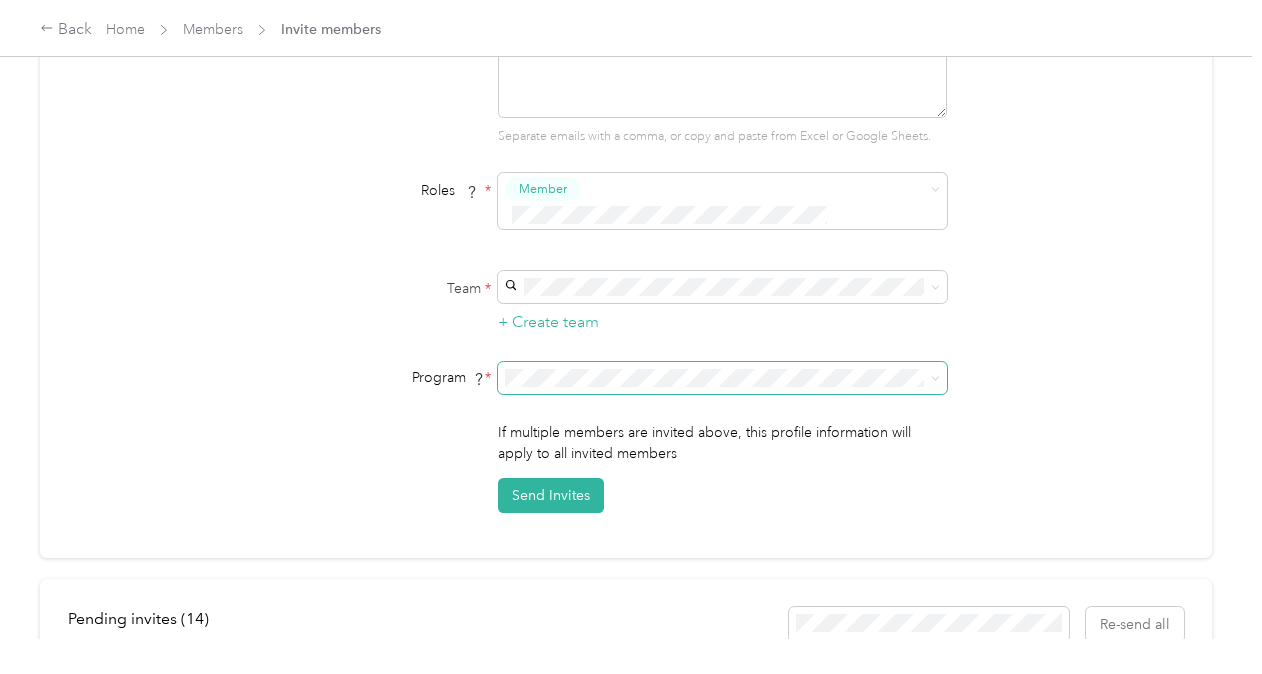 click 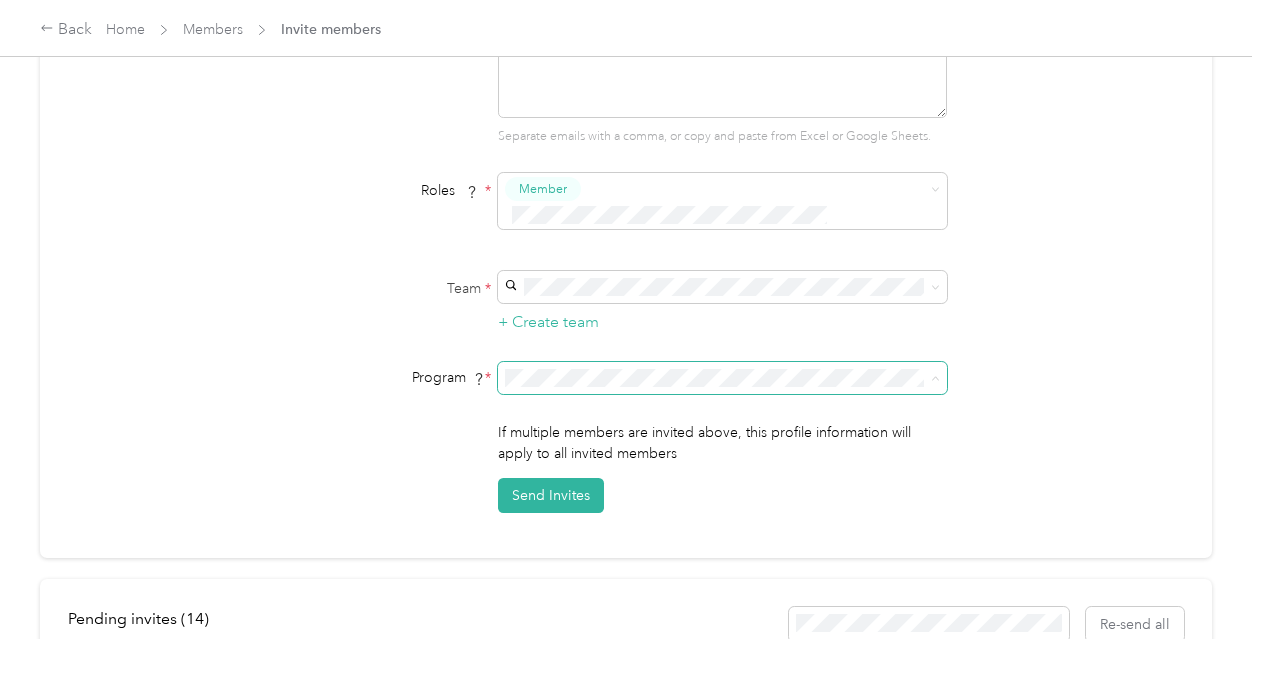 click on "Accountable Plan 1 2025 (FAVR)" at bounding box center [719, 490] 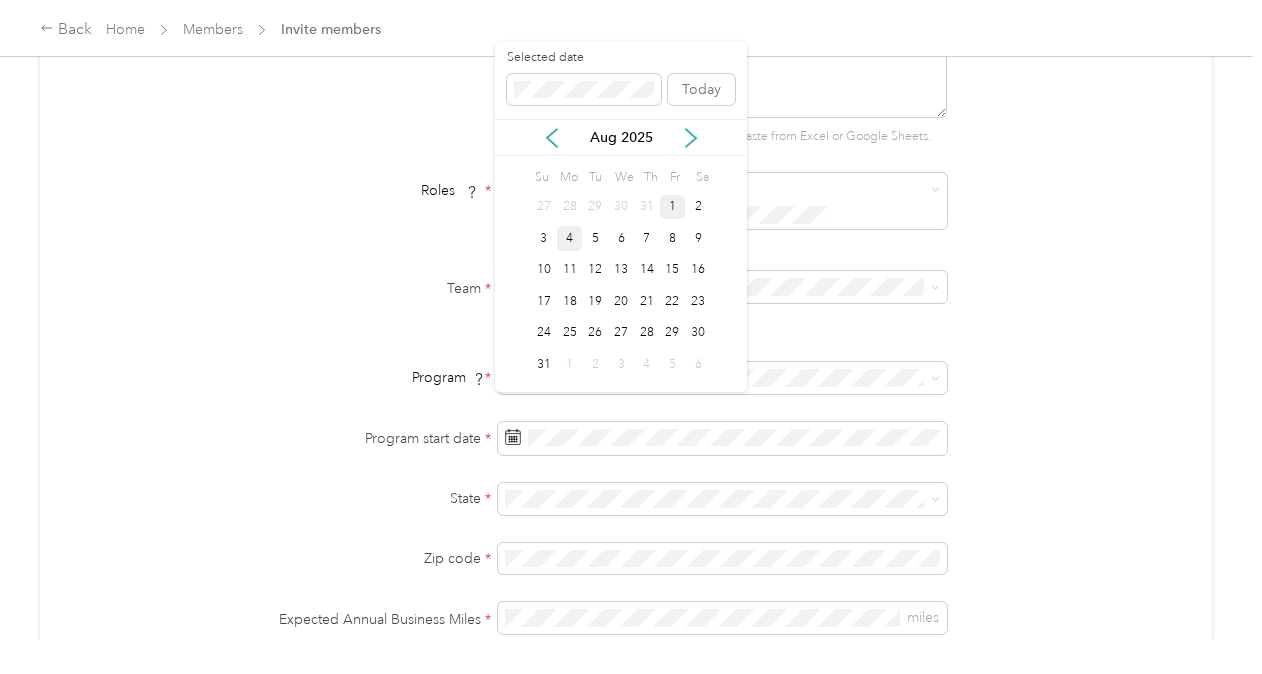 click on "1" at bounding box center (673, 207) 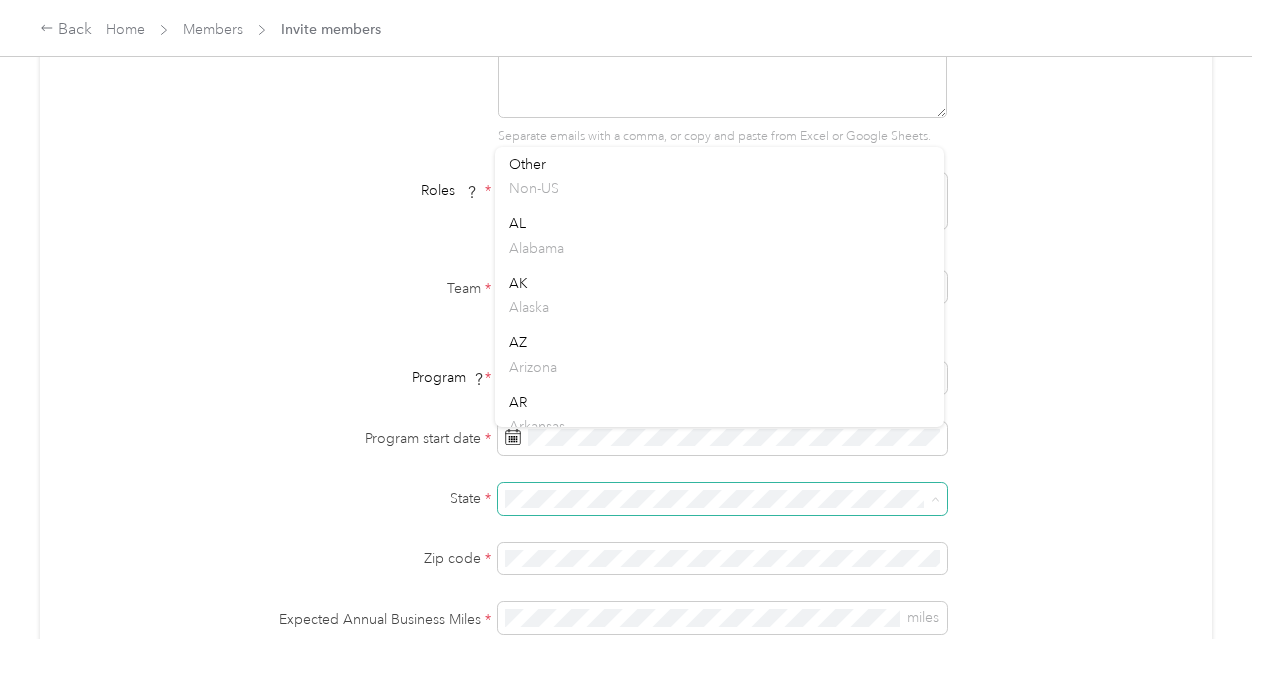 scroll, scrollTop: 240, scrollLeft: 0, axis: vertical 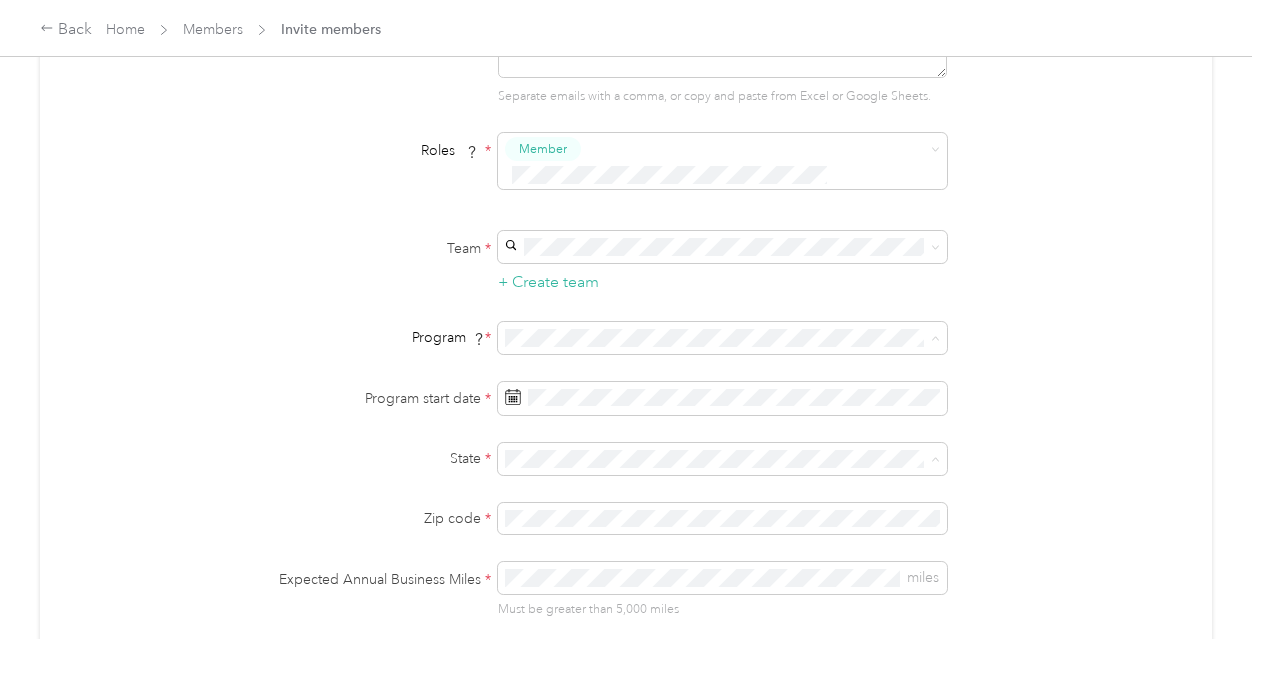 click on "Maryland" at bounding box center (719, 151) 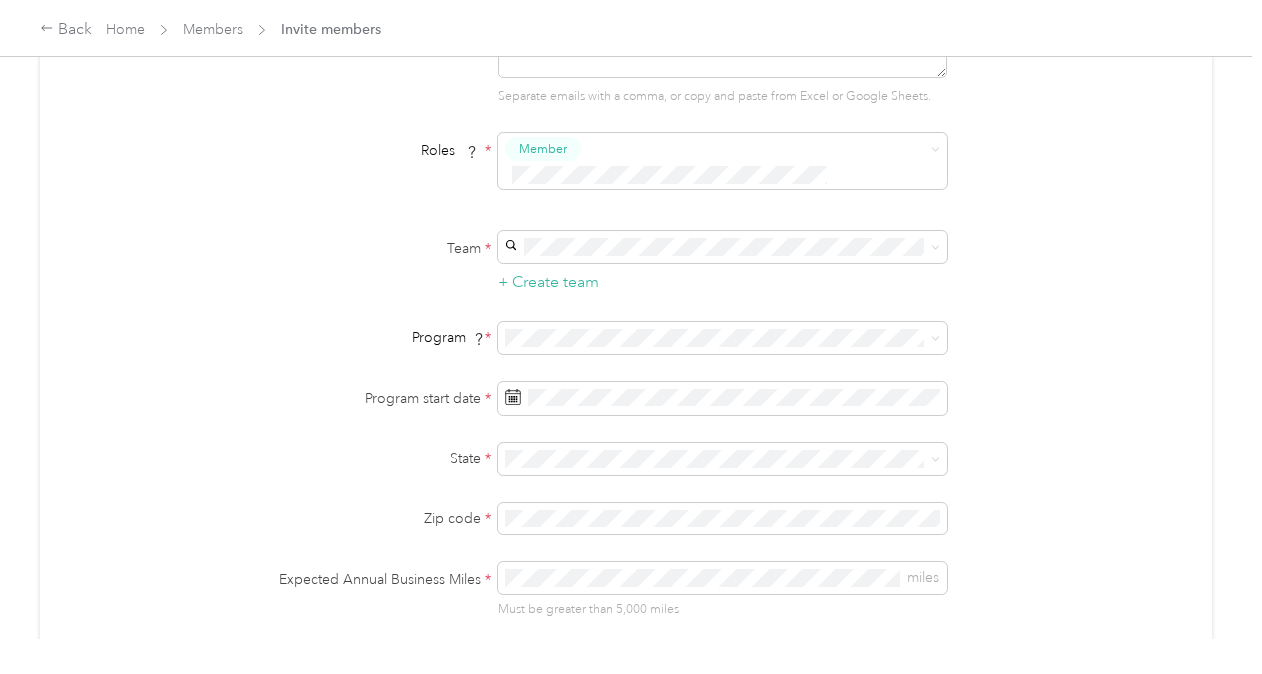 drag, startPoint x: 1024, startPoint y: 450, endPoint x: 1007, endPoint y: 584, distance: 135.07405 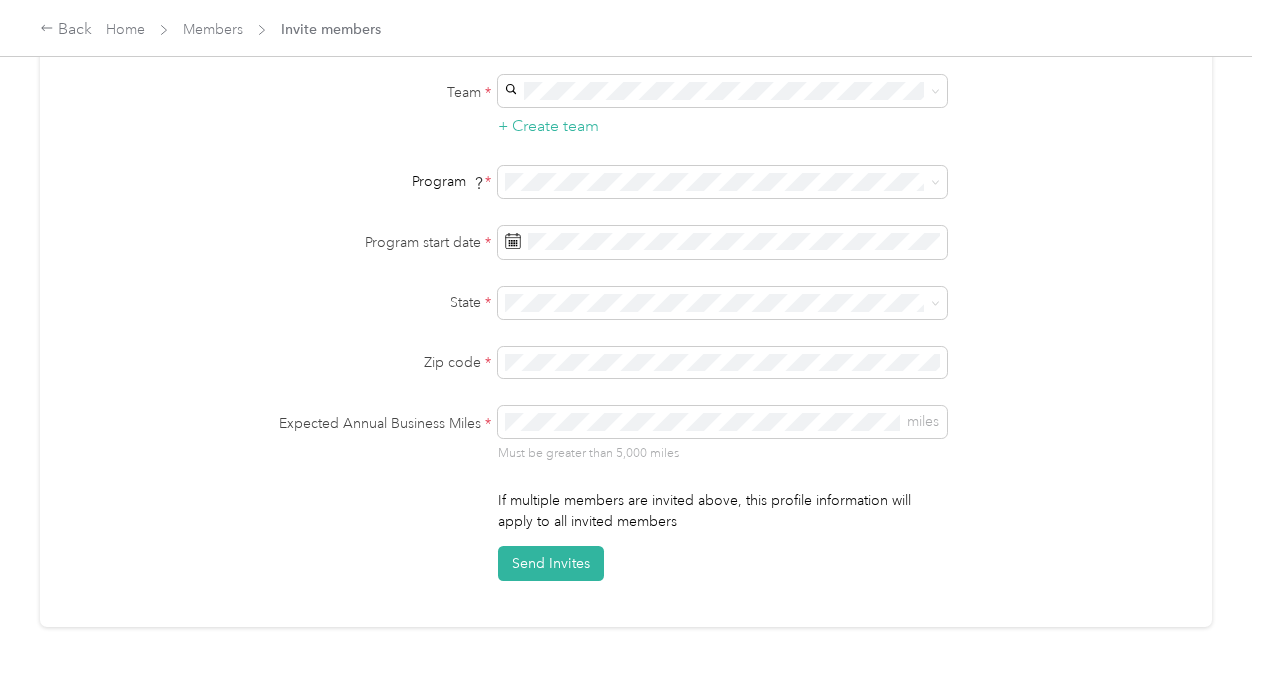 scroll, scrollTop: 398, scrollLeft: 0, axis: vertical 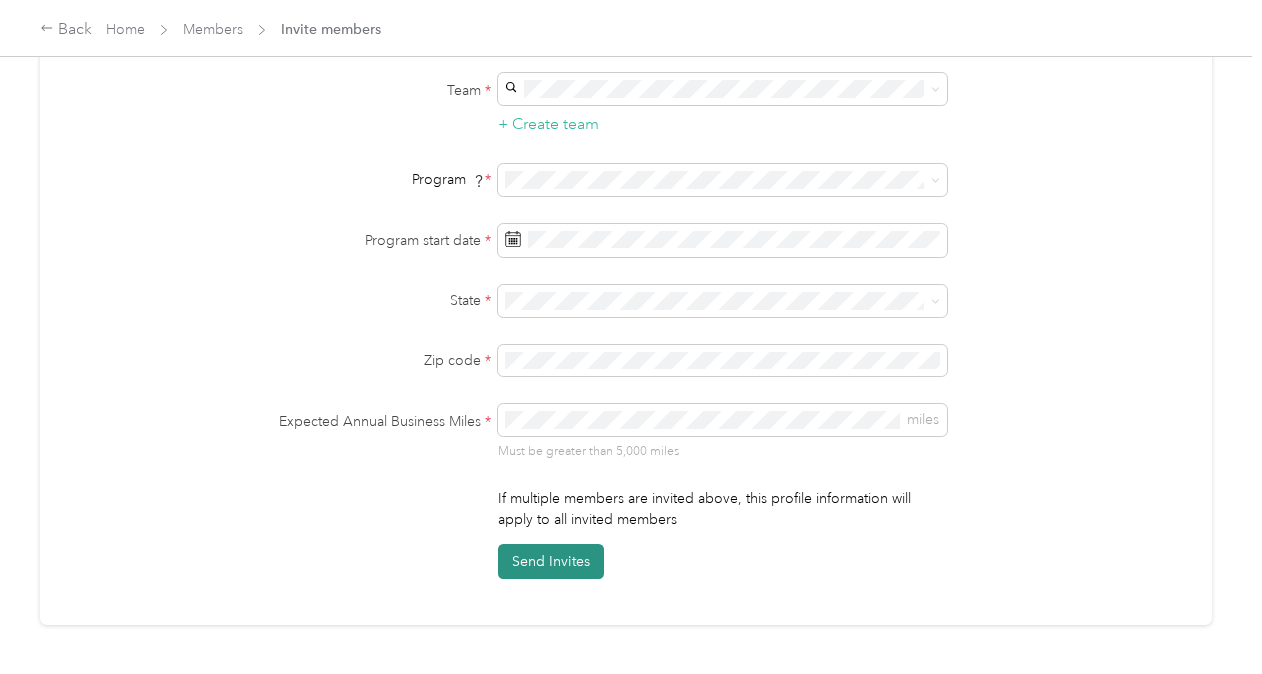 click on "Send Invites" at bounding box center (551, 561) 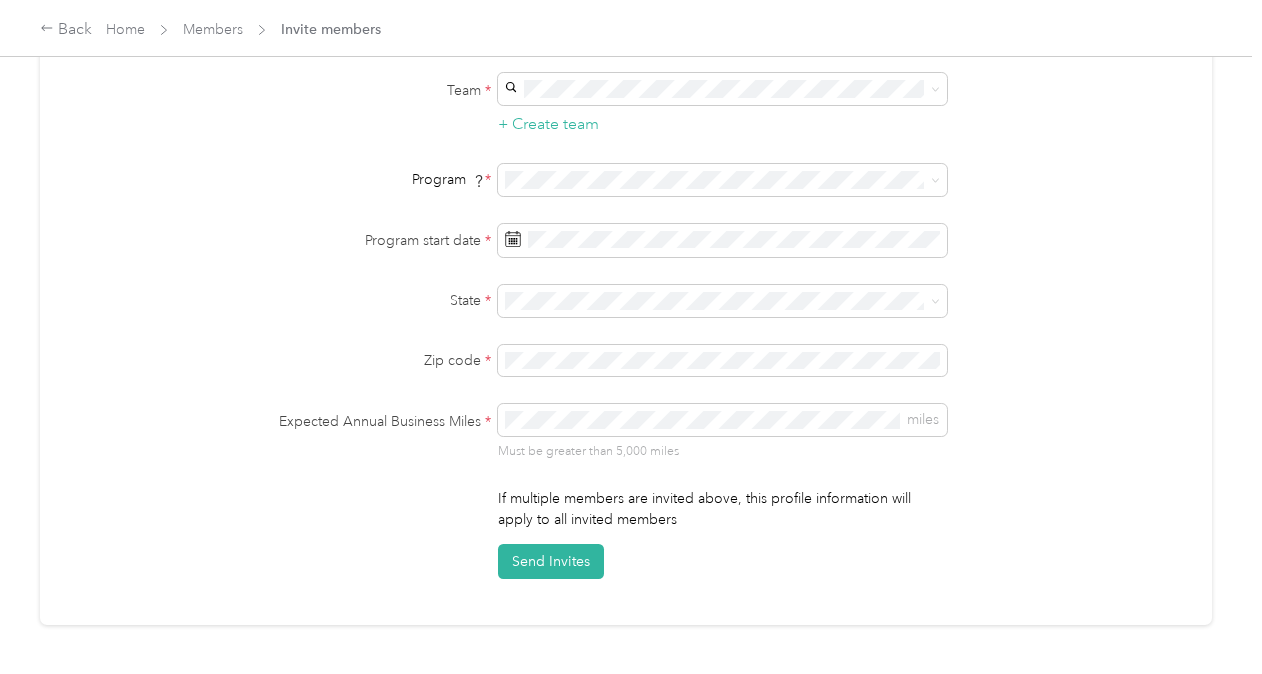 click on "Invite by Email Upload CSV Email addresses   * [EMAIL] Separate emails with a comma, or copy and paste from Excel or Google Sheets. Roles   * Member   Team   * + Create team Program * Program start date   * State   * Zip code   * Expected Annual Business Miles   * miles Must be greater than 5,000 miles If multiple members are invited above, this profile information will apply to all invited members Send Invites" at bounding box center (626, 181) 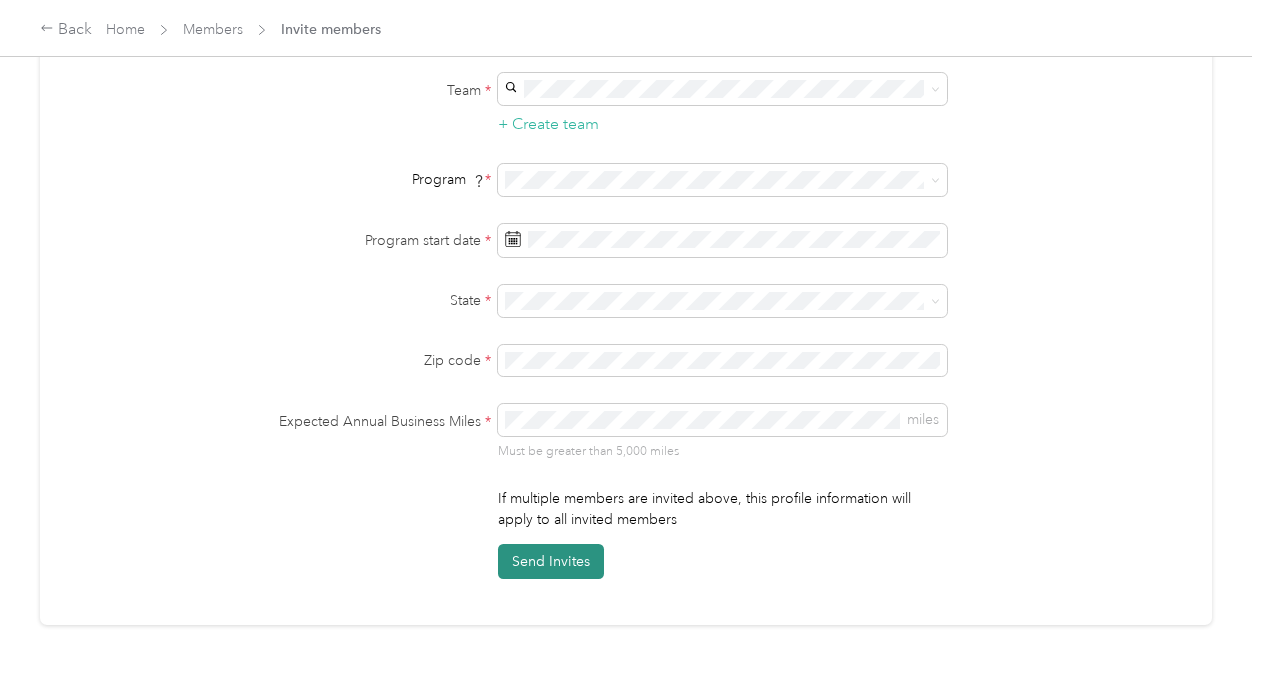 click on "Send Invites" at bounding box center [551, 561] 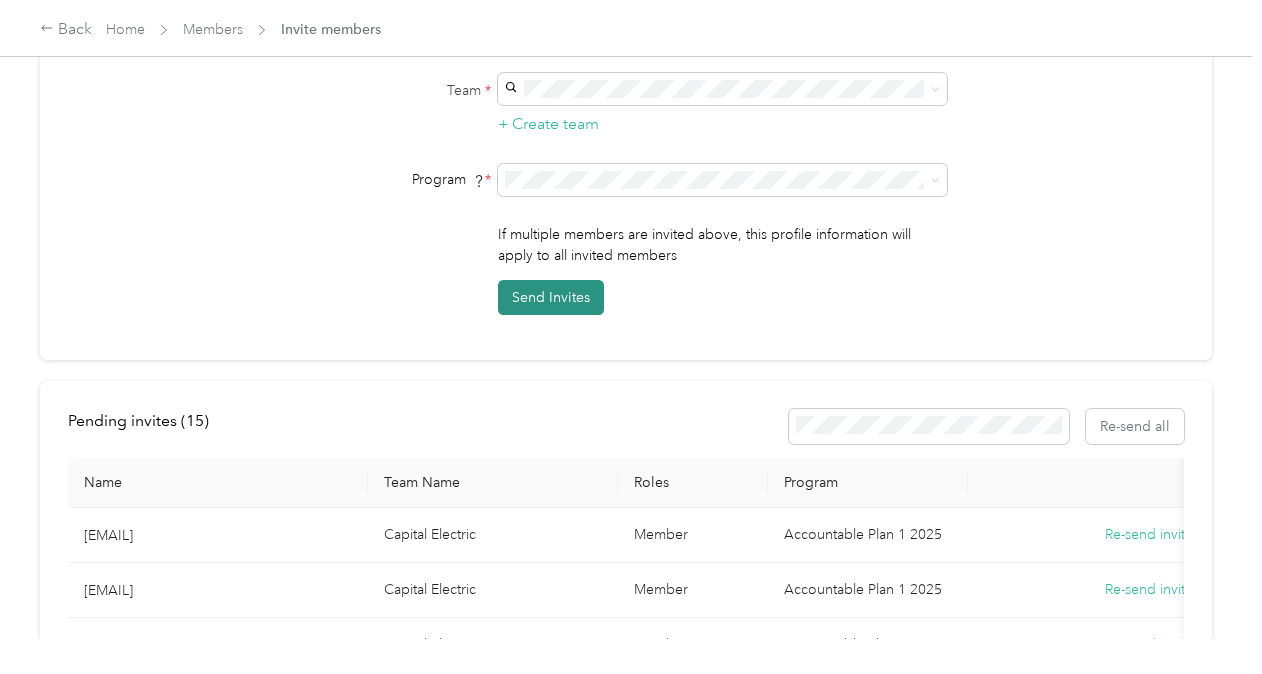 click on "Send Invites" at bounding box center [551, 297] 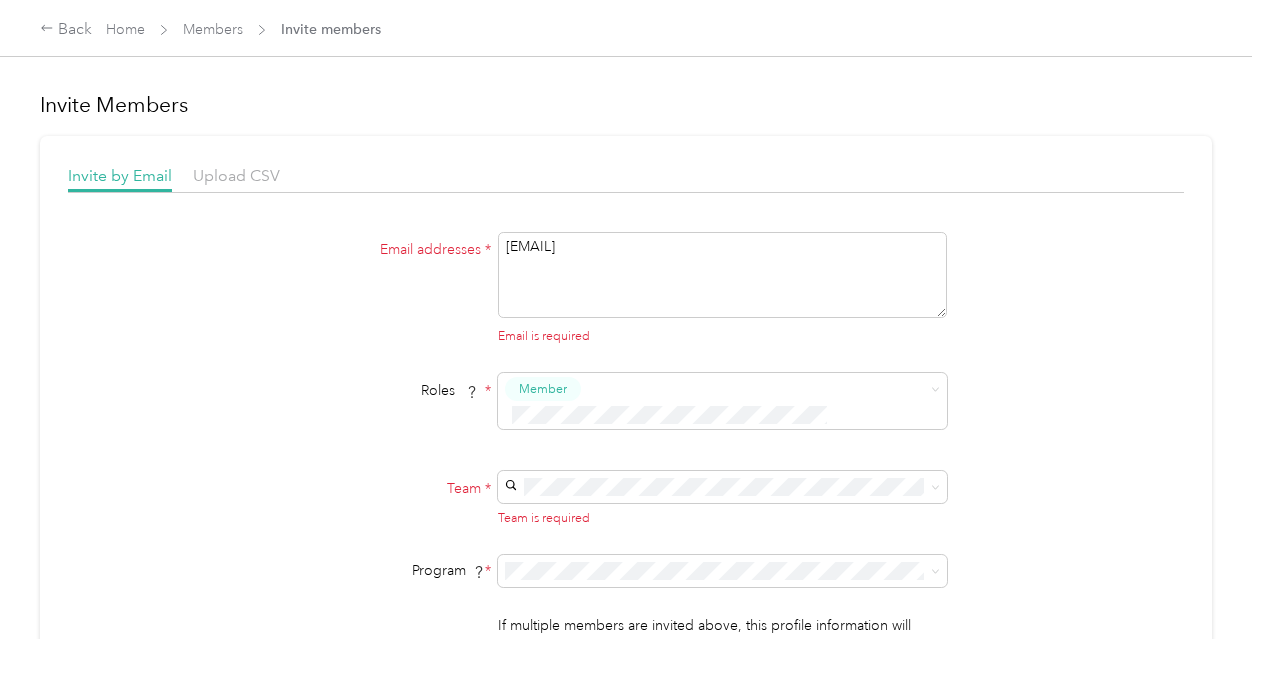 click on "Email addresses   * [EMAIL] Email is required Roles   * Member   Team   * Team is required Program * Program start date   State   Zip code   Expected Annual Business Miles   miles Must be greater than 5,000 miles If multiple members are invited above, this profile information will apply to all invited members Send Invites" at bounding box center [626, 469] 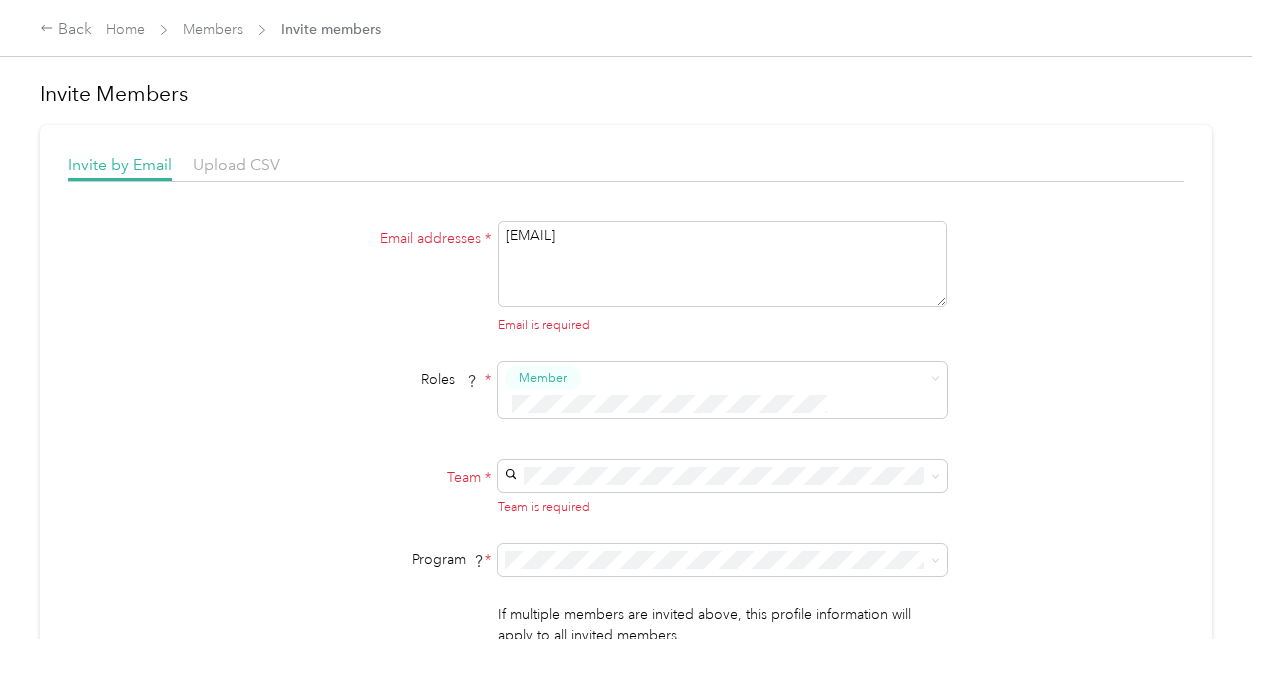 scroll, scrollTop: 0, scrollLeft: 0, axis: both 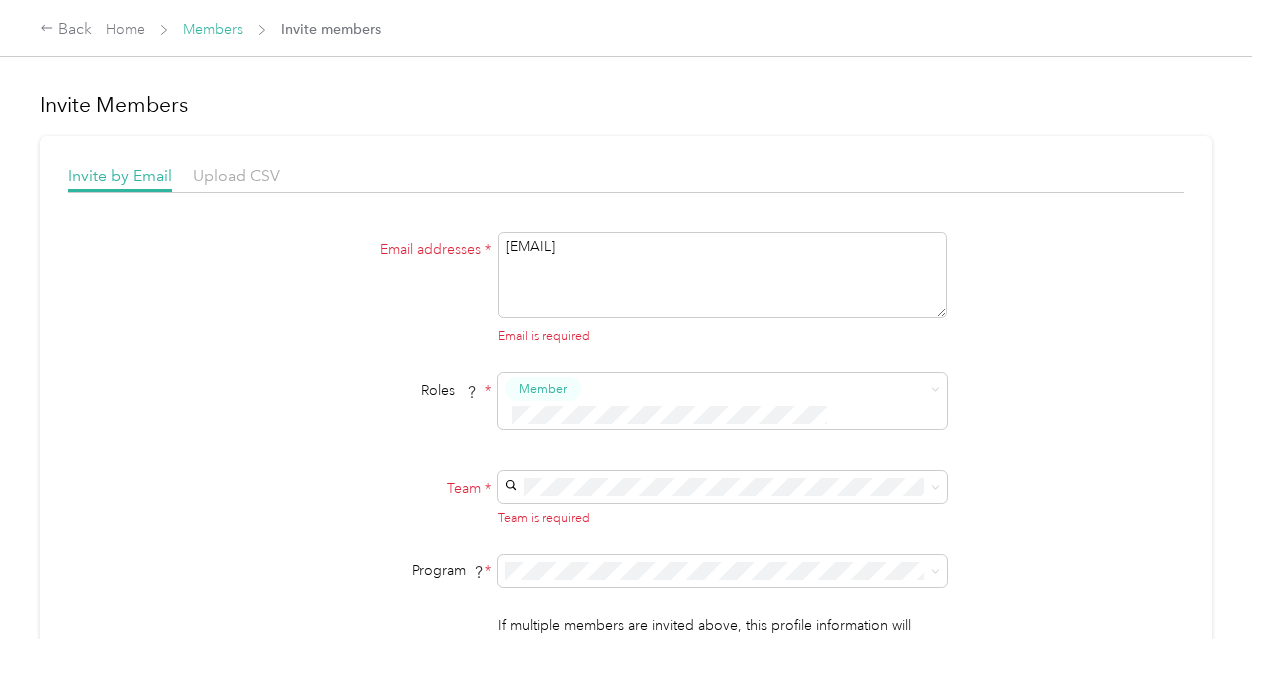 click on "Members" at bounding box center (213, 29) 